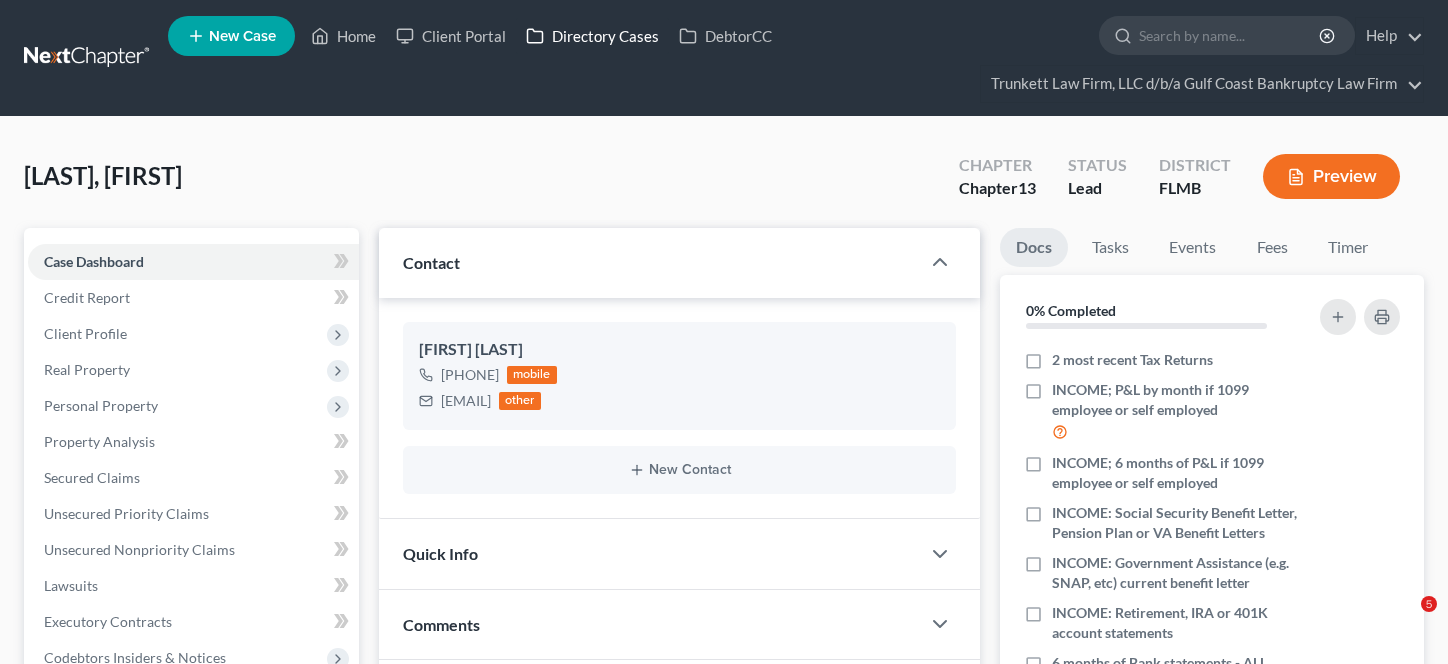 scroll, scrollTop: 0, scrollLeft: 0, axis: both 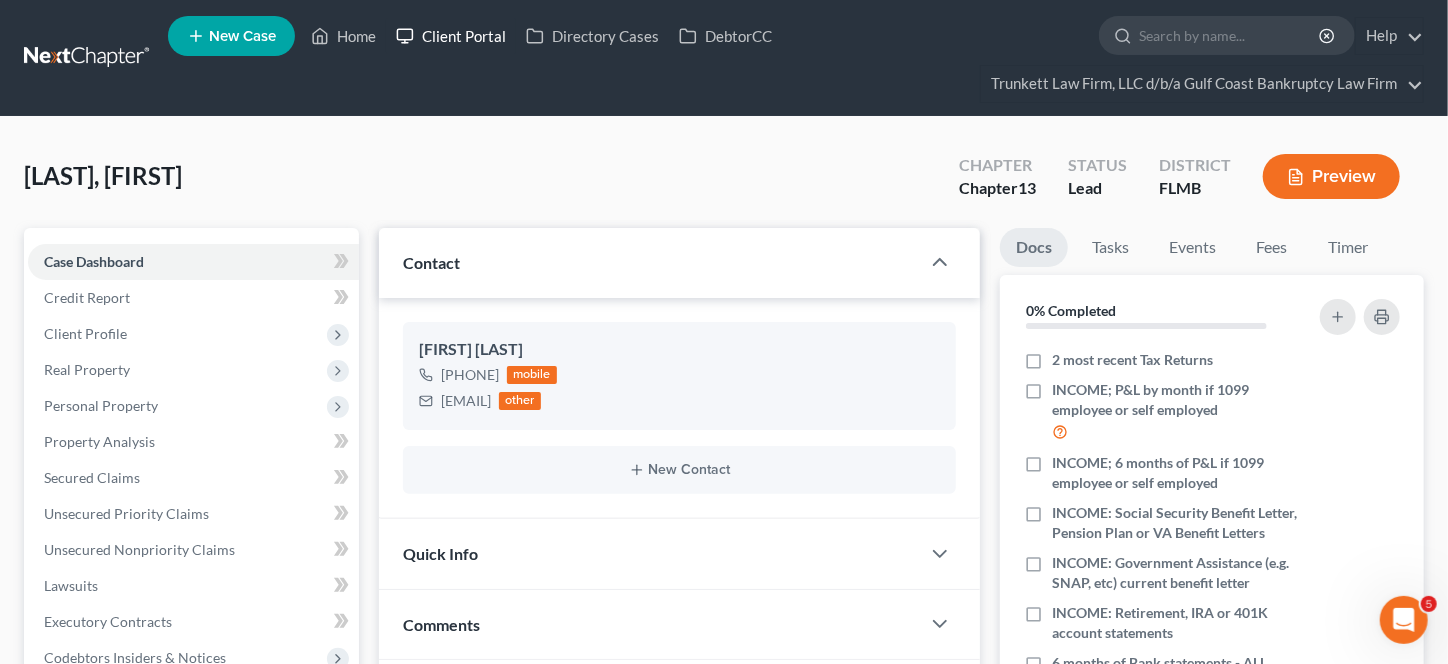 click on "Client Portal" at bounding box center [451, 36] 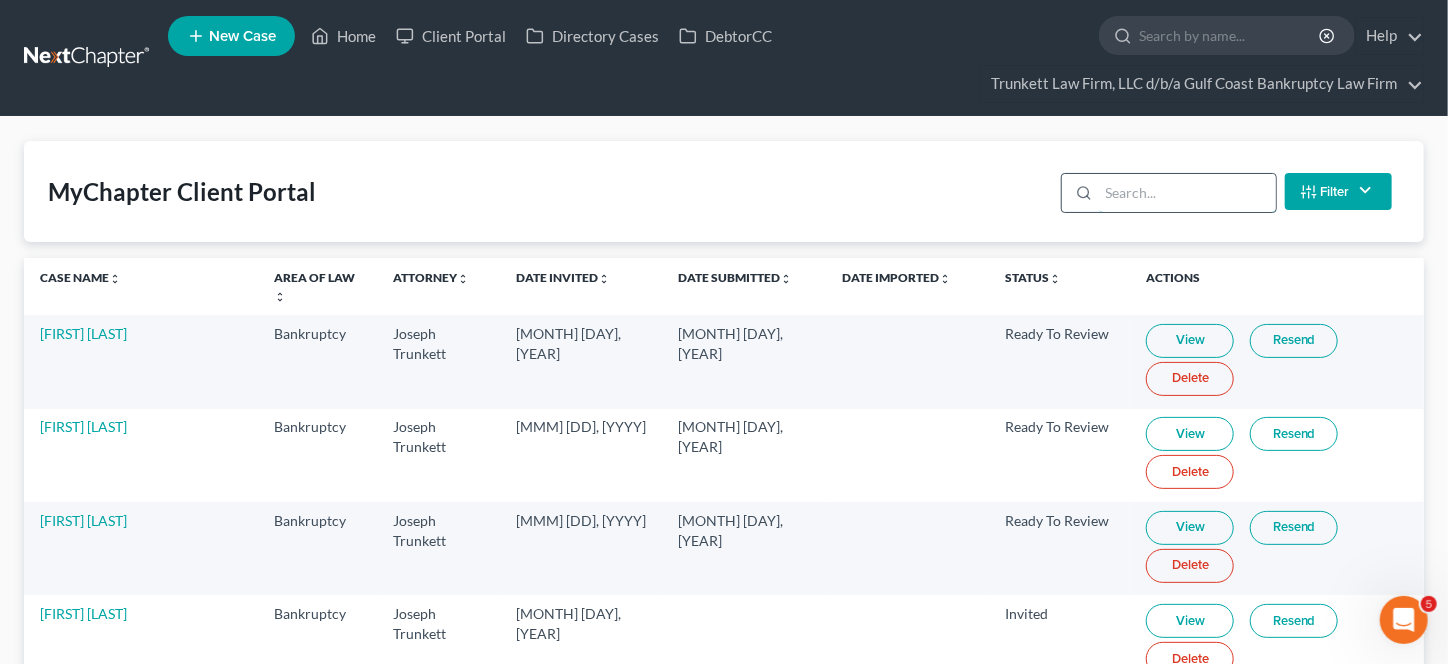 click at bounding box center [1187, 193] 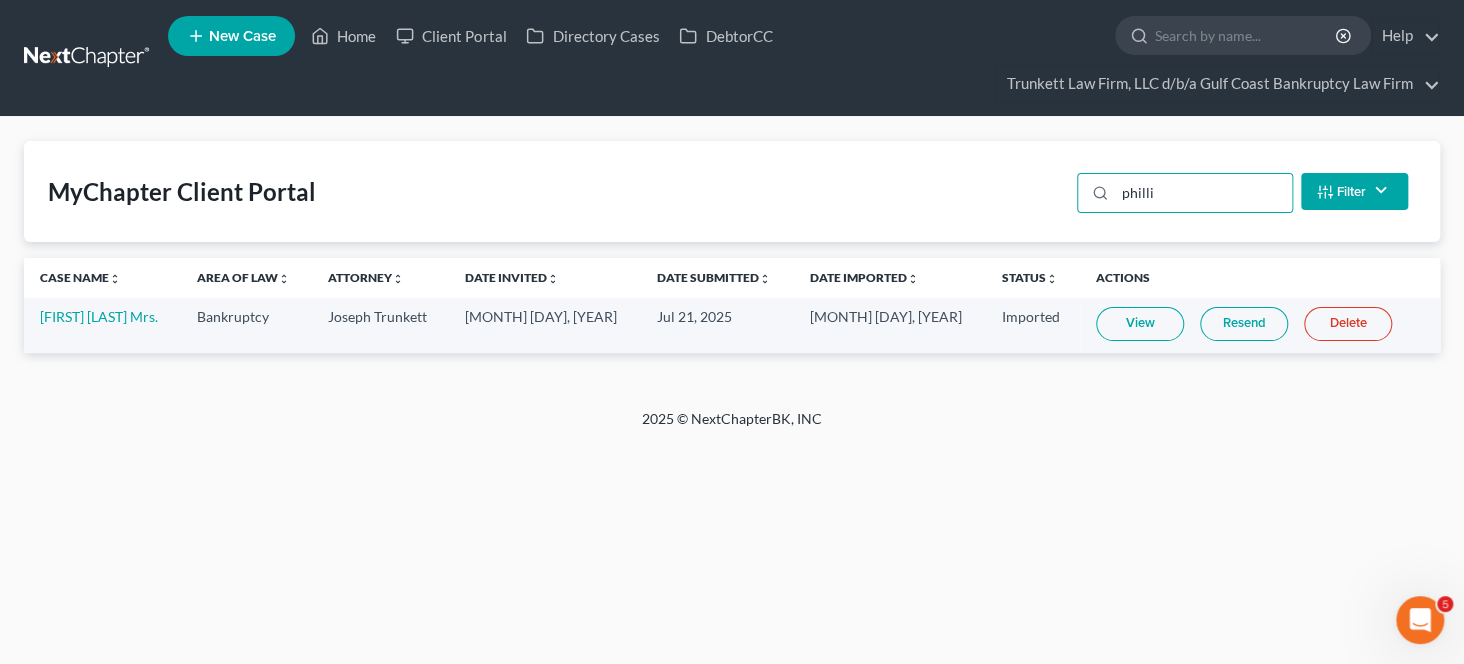 click on "View" at bounding box center [1140, 324] 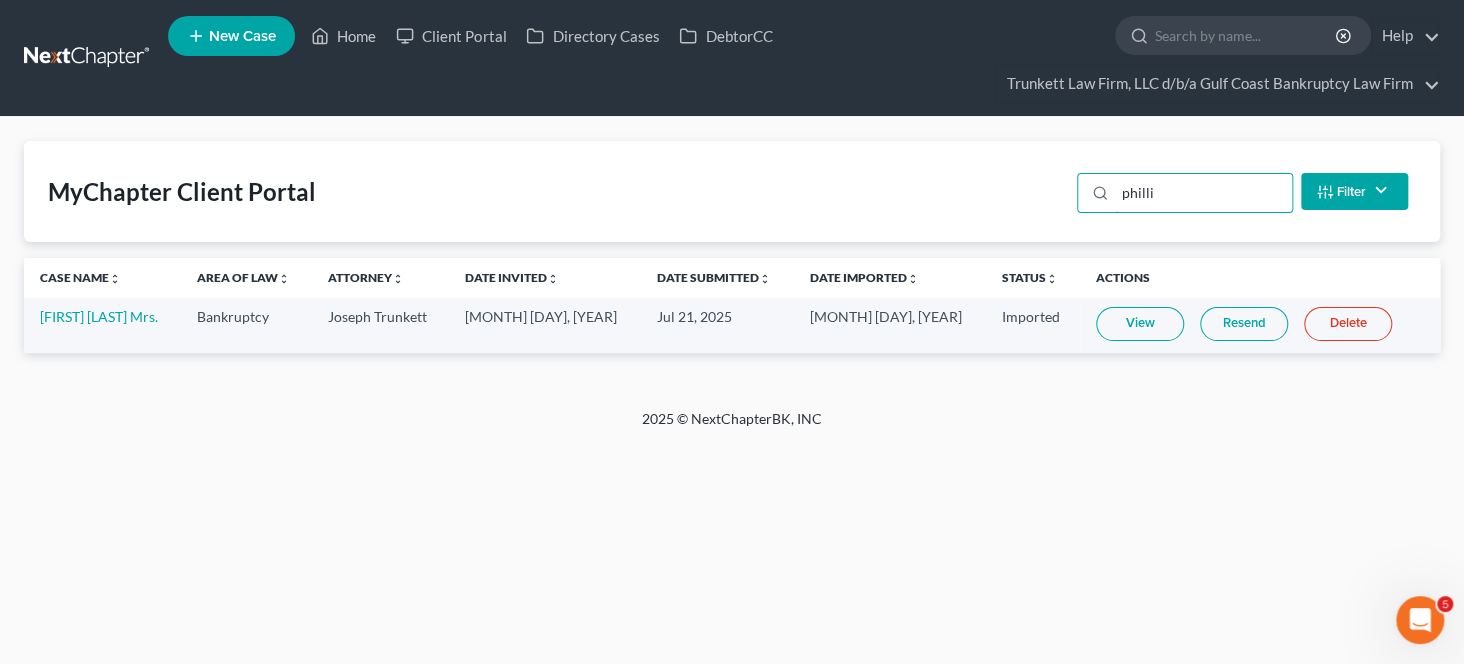 drag, startPoint x: 1186, startPoint y: 187, endPoint x: 1004, endPoint y: 215, distance: 184.14125 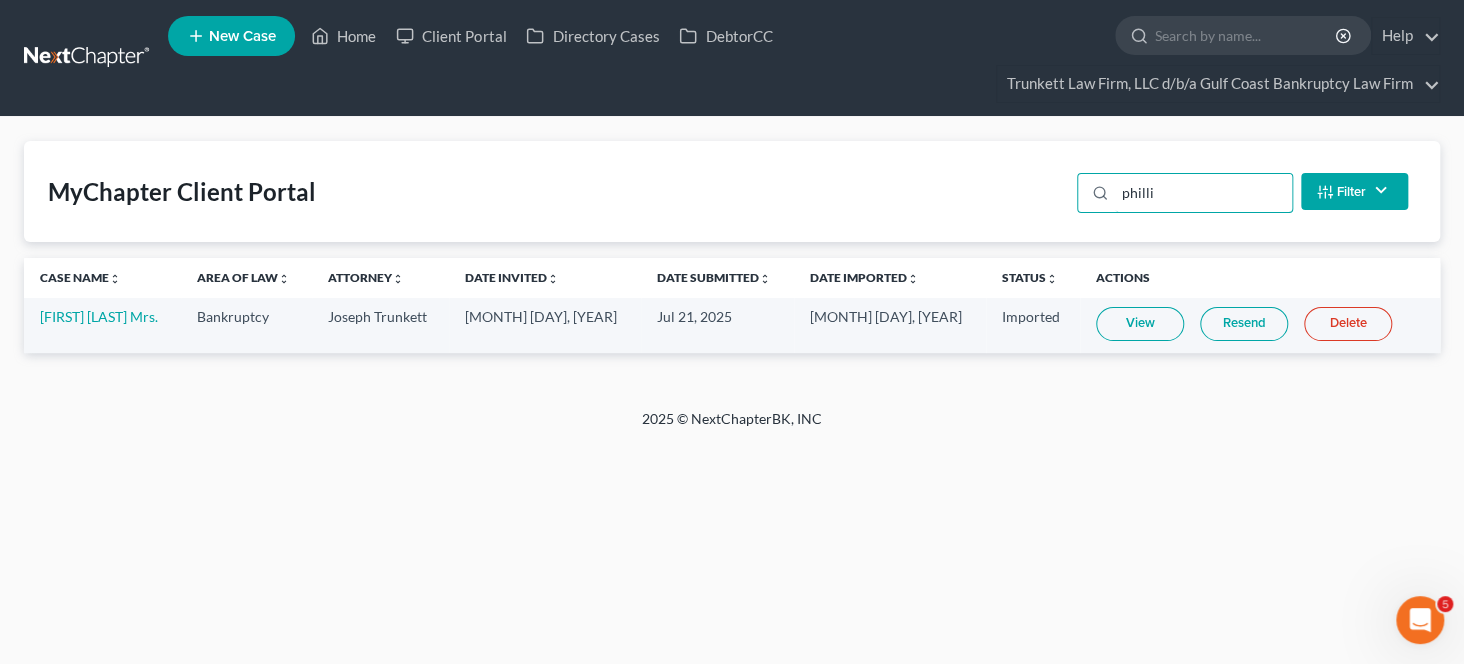 click on "MyChapter Client Portal         philli Filter Status Filter... Invited In Progress Ready To Review Reviewed Imported Sent Back To Debtor Attorney Filter... [FIRST] [LAST] Clear" at bounding box center (732, 191) 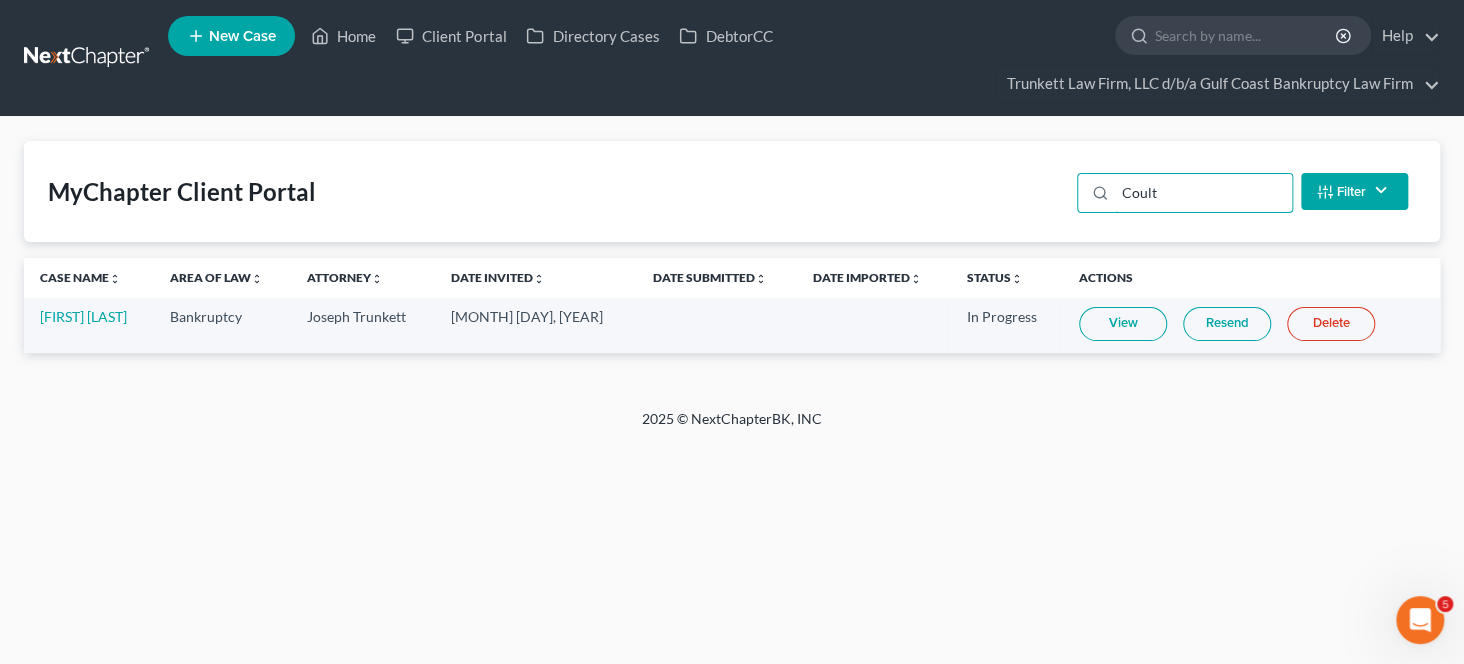 type on "Coult" 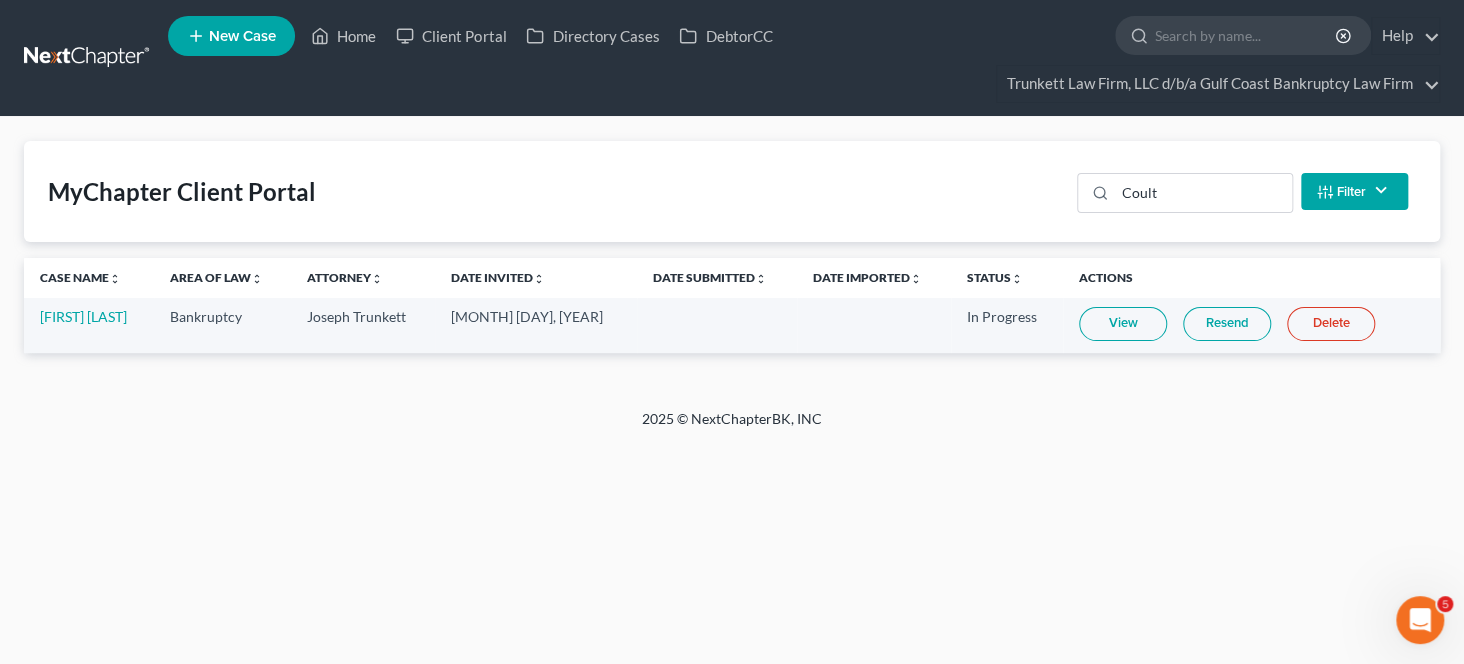 click on "View" at bounding box center (1123, 324) 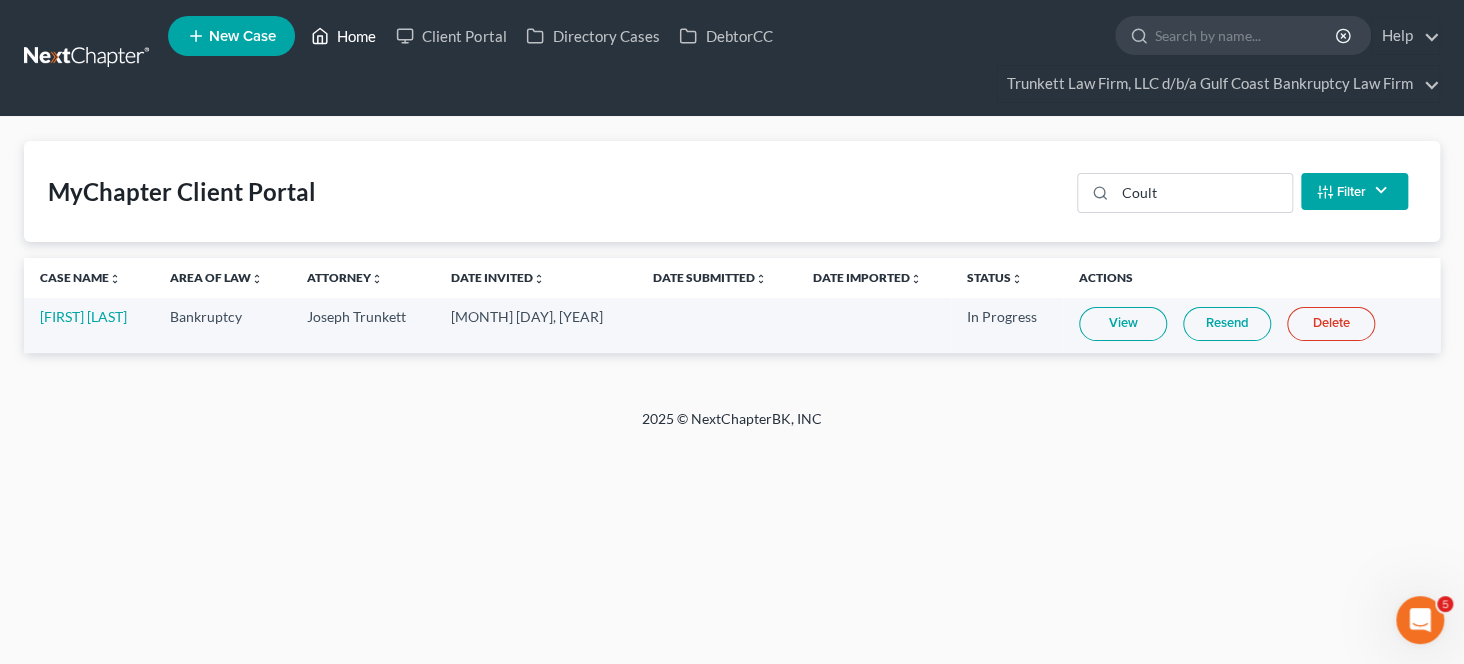 click on "Home" at bounding box center [343, 36] 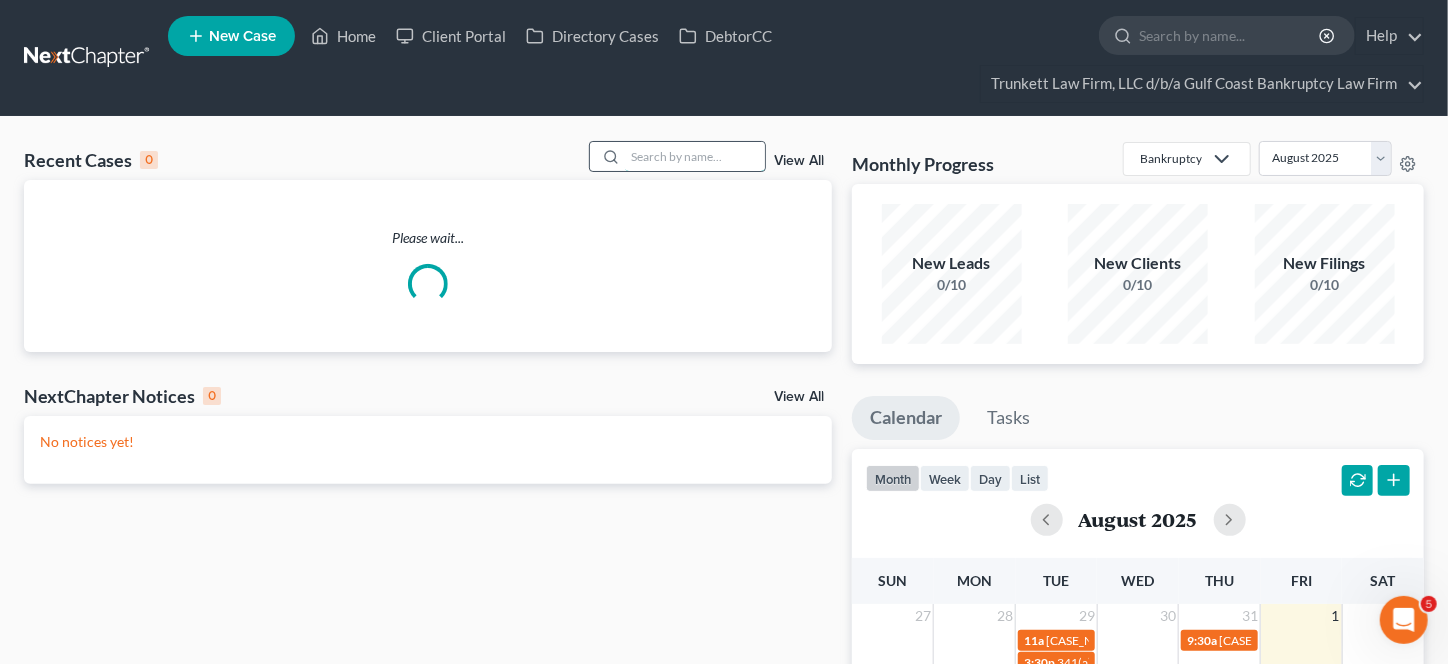 click at bounding box center (695, 156) 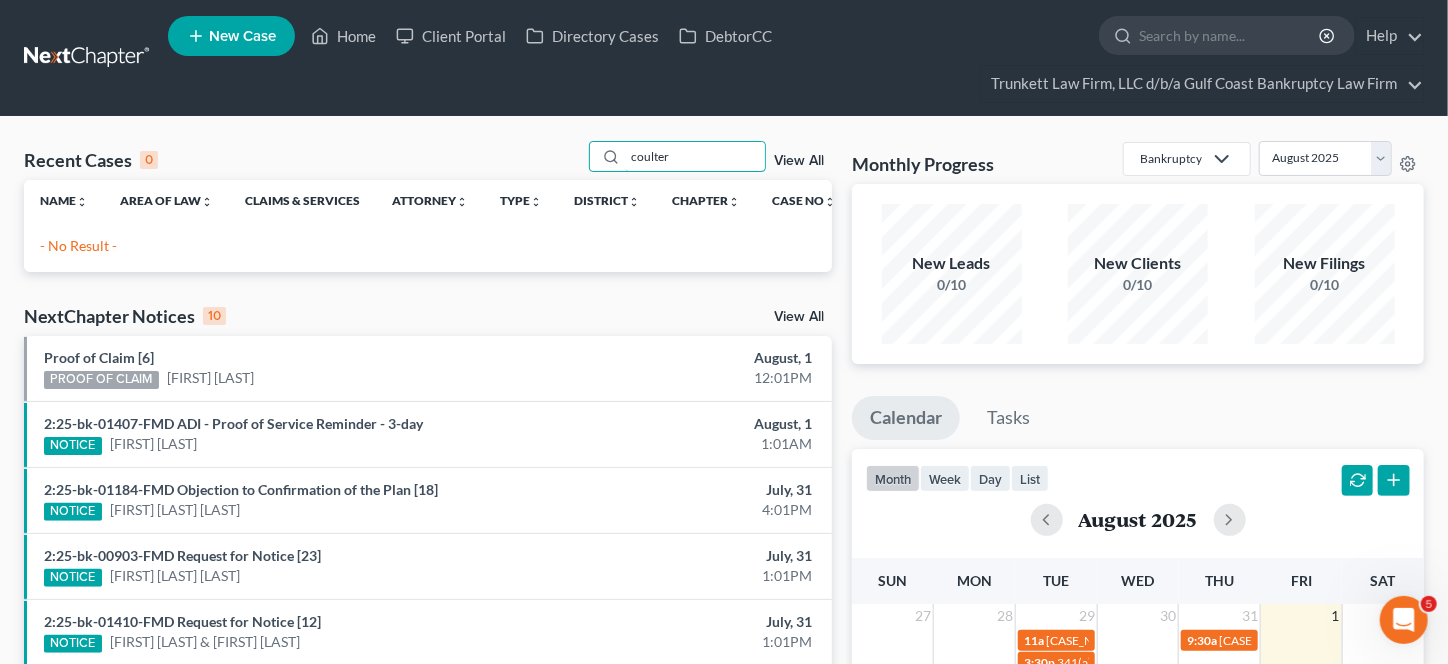 drag, startPoint x: 696, startPoint y: 157, endPoint x: 591, endPoint y: 154, distance: 105.04285 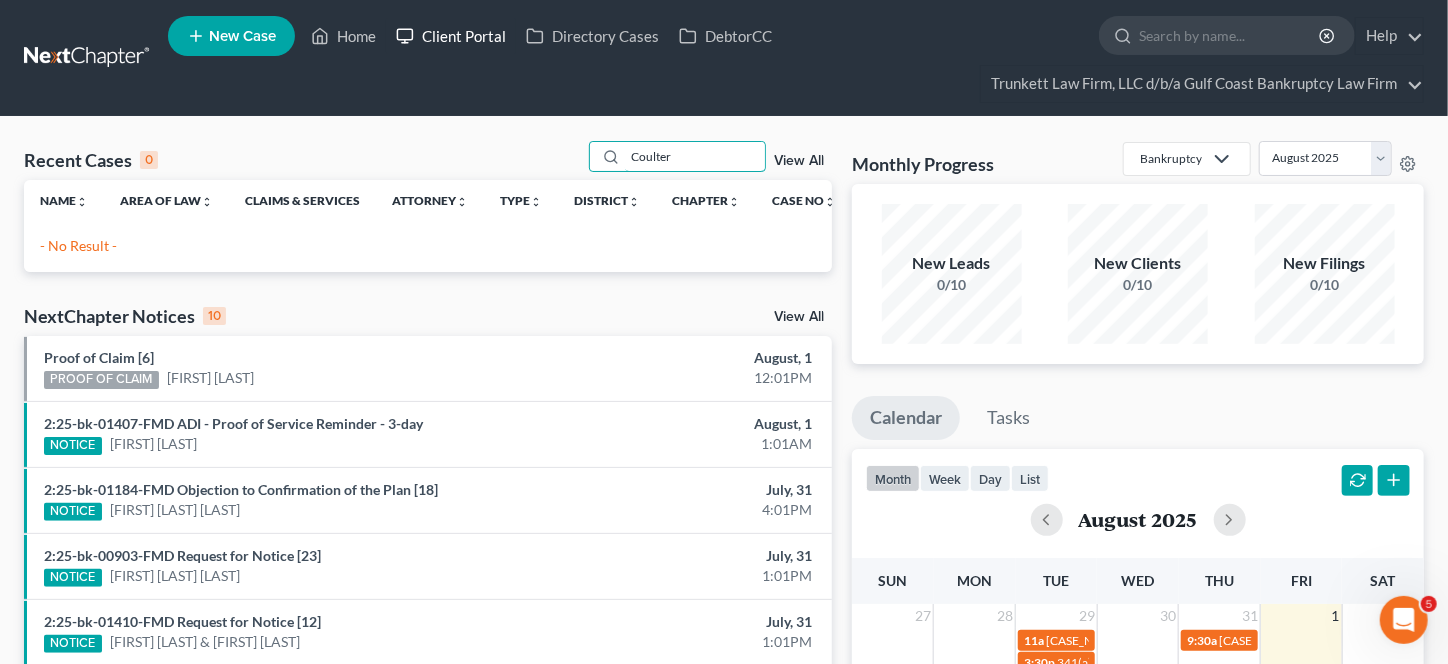type on "Coulter" 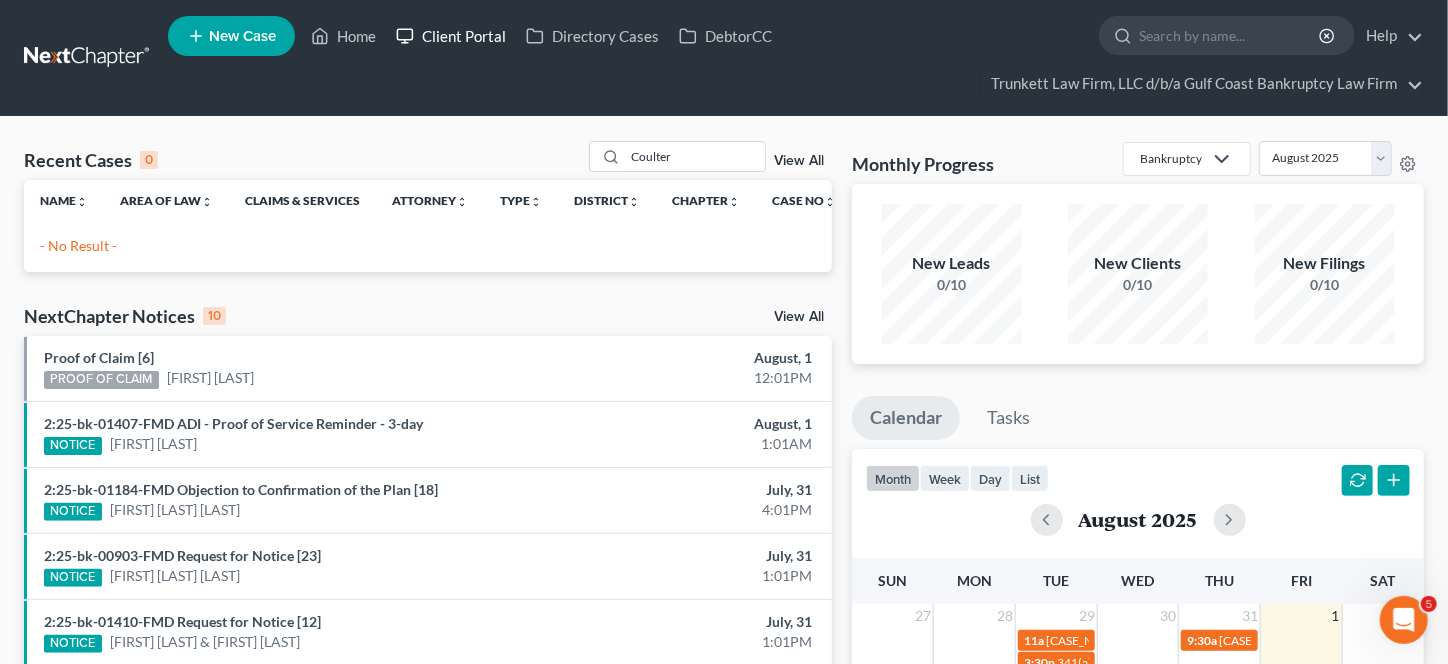 click on "Client Portal" at bounding box center (451, 36) 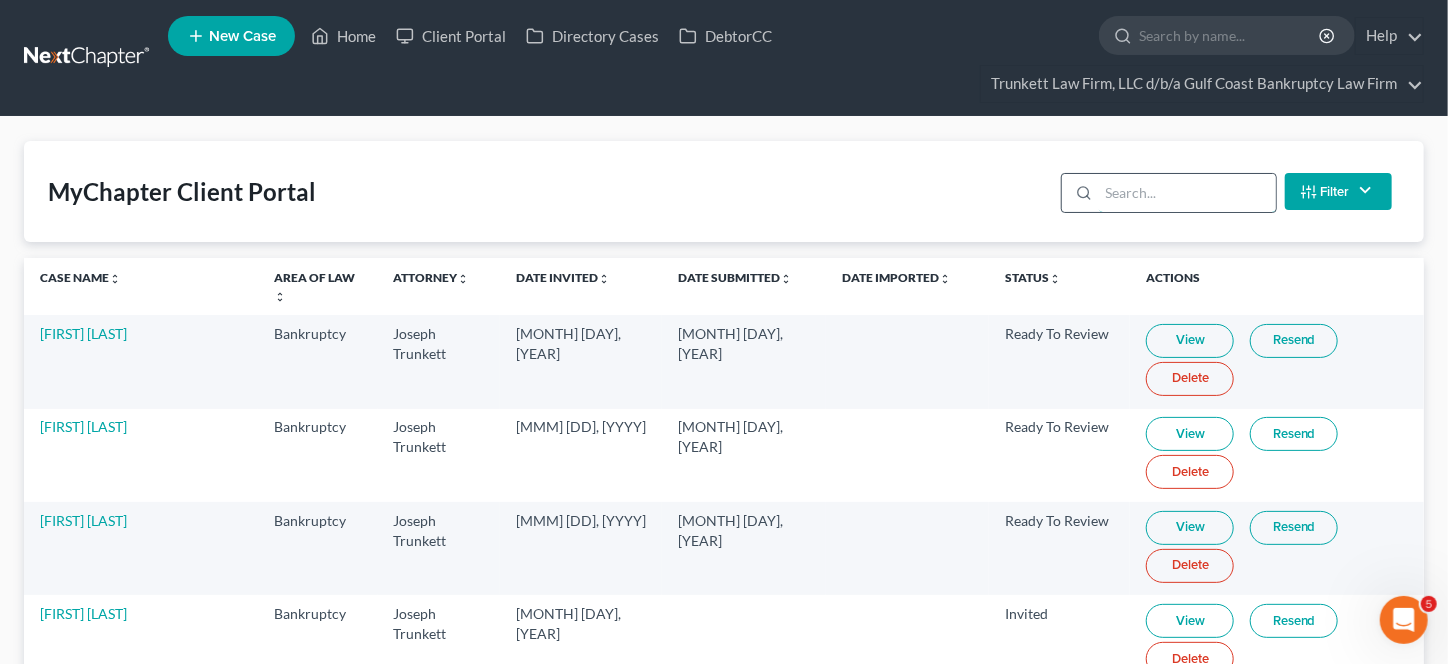 click at bounding box center (1187, 193) 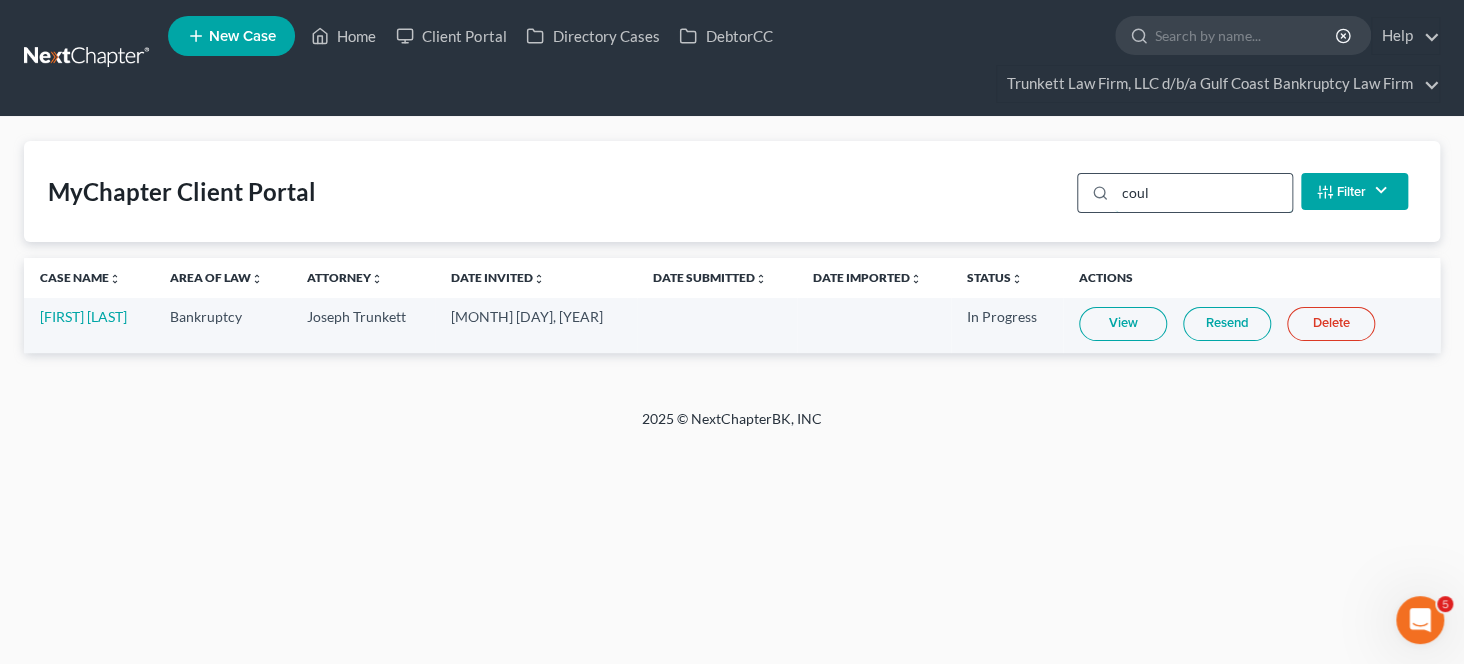 type on "coult" 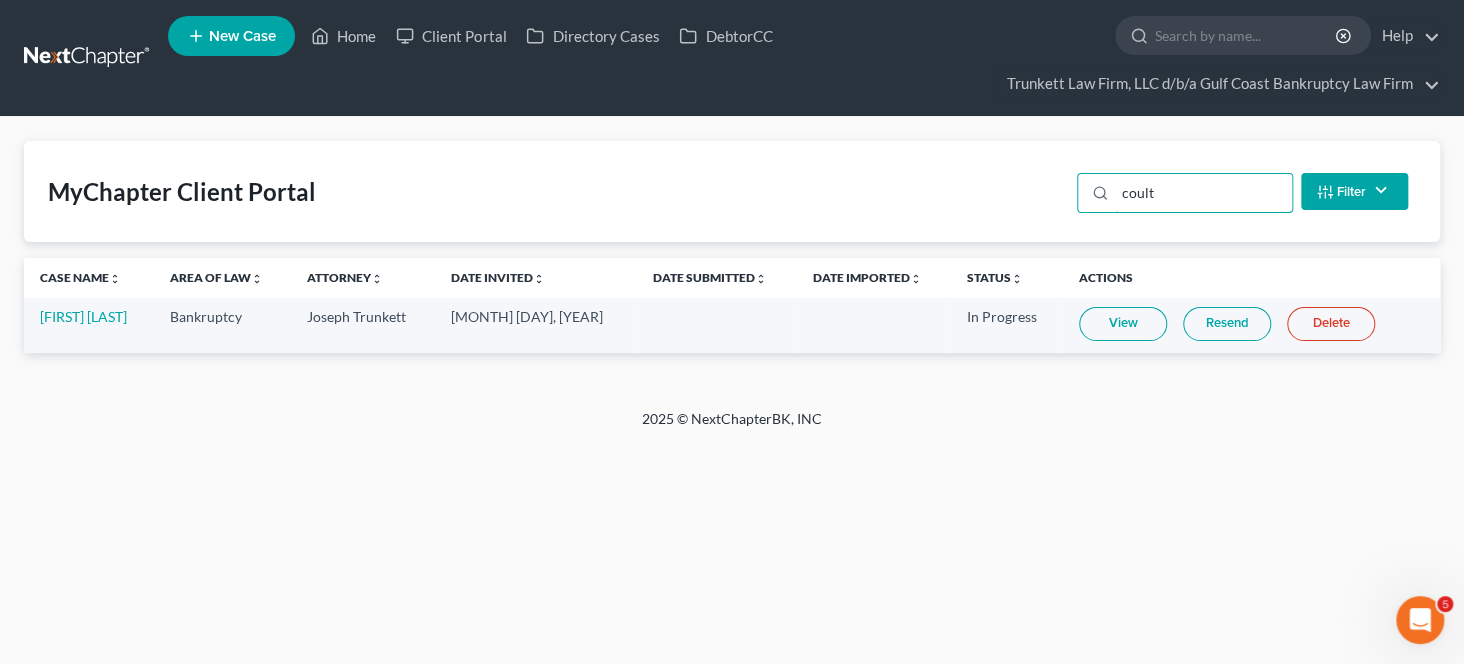 drag, startPoint x: 1174, startPoint y: 202, endPoint x: 1043, endPoint y: 191, distance: 131.46101 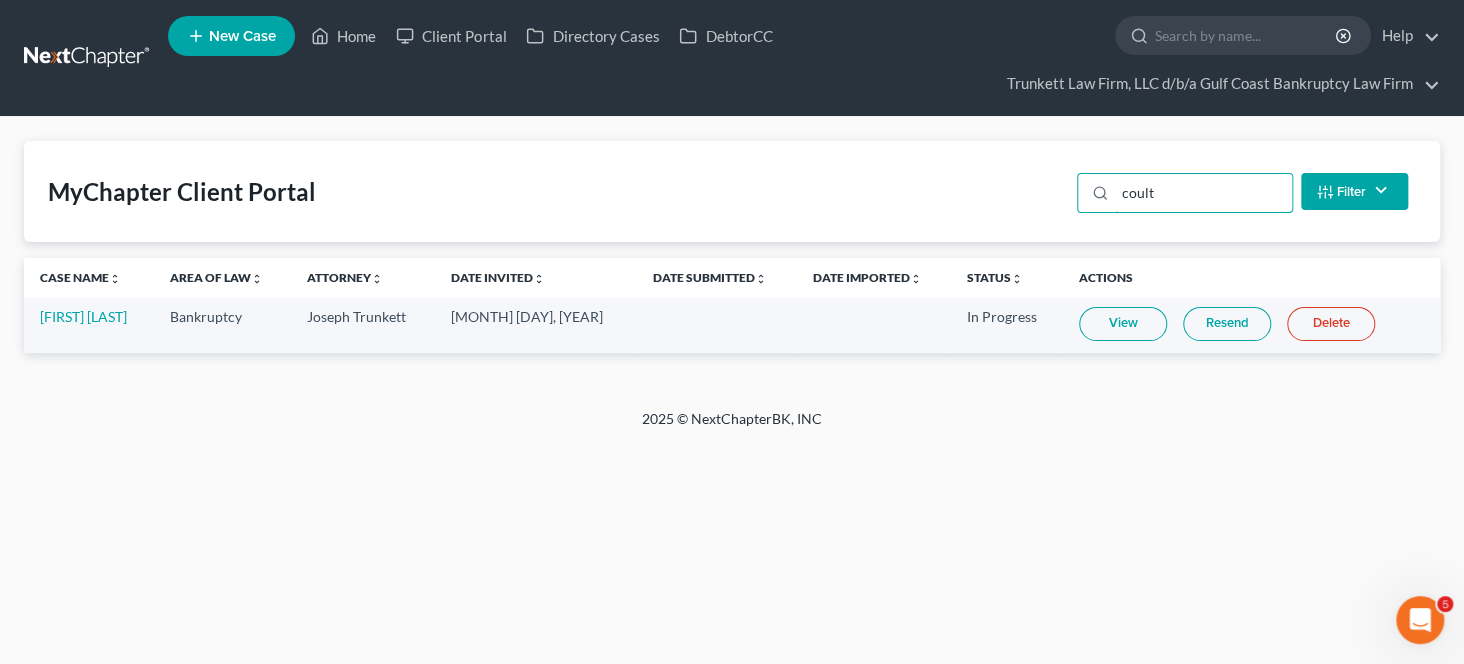 click on "Client Portal         coult Filter Status Filter... Invited In Progress Ready To Review Reviewed Imported Sent Back To Debtor Attorney Filter... [FIRST] [LAST] Clear" at bounding box center (732, 191) 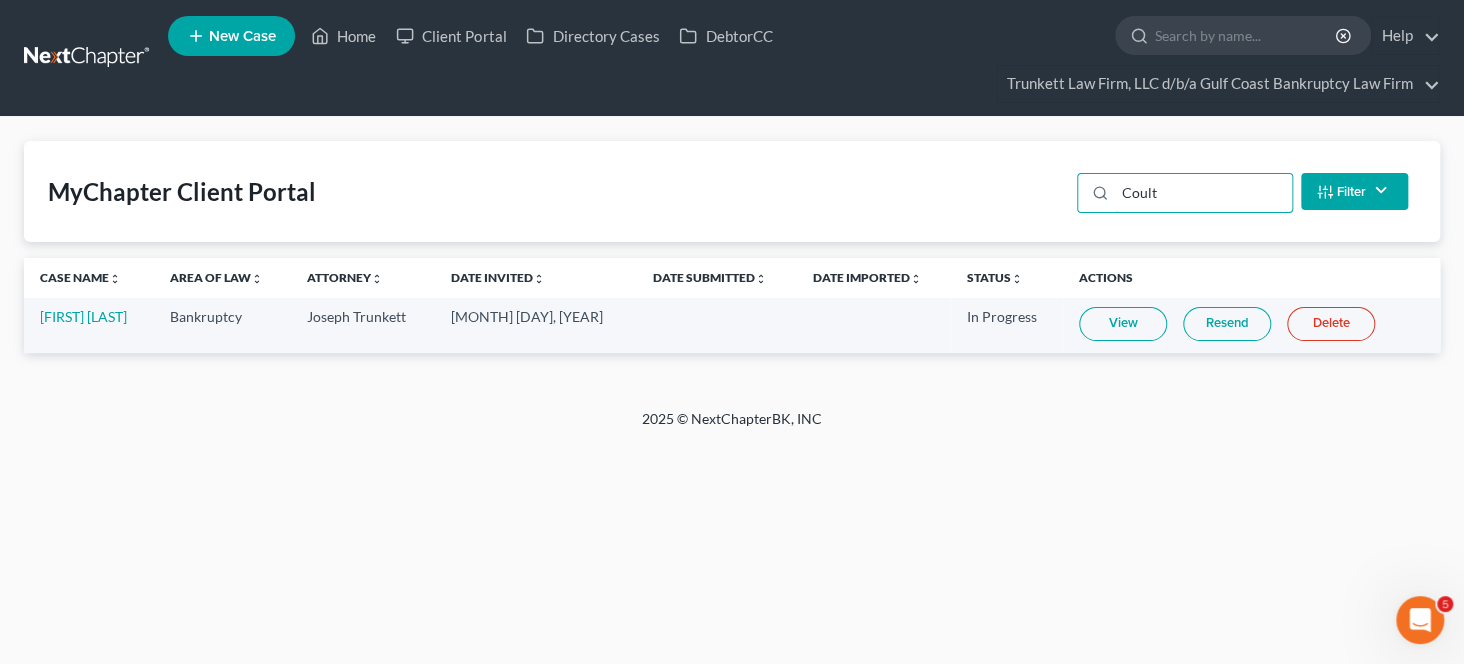 type on "Coult" 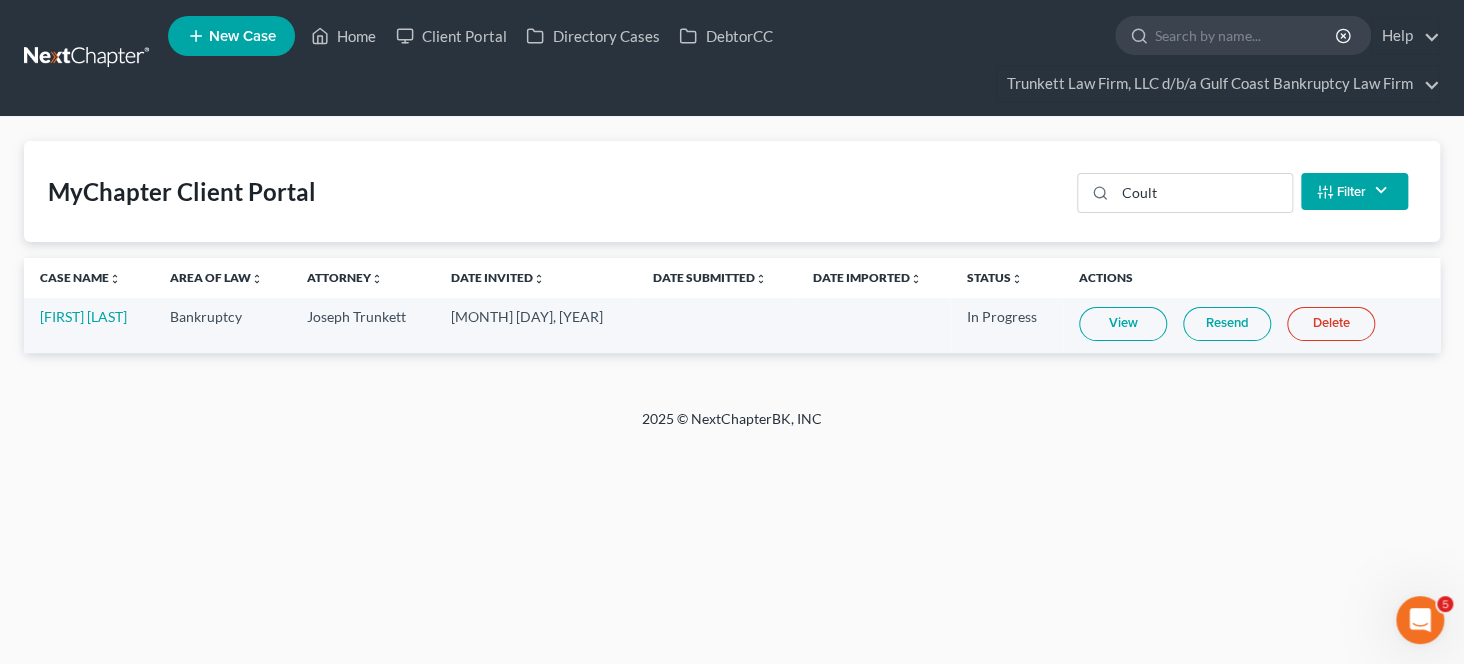 click on "View" at bounding box center [1123, 324] 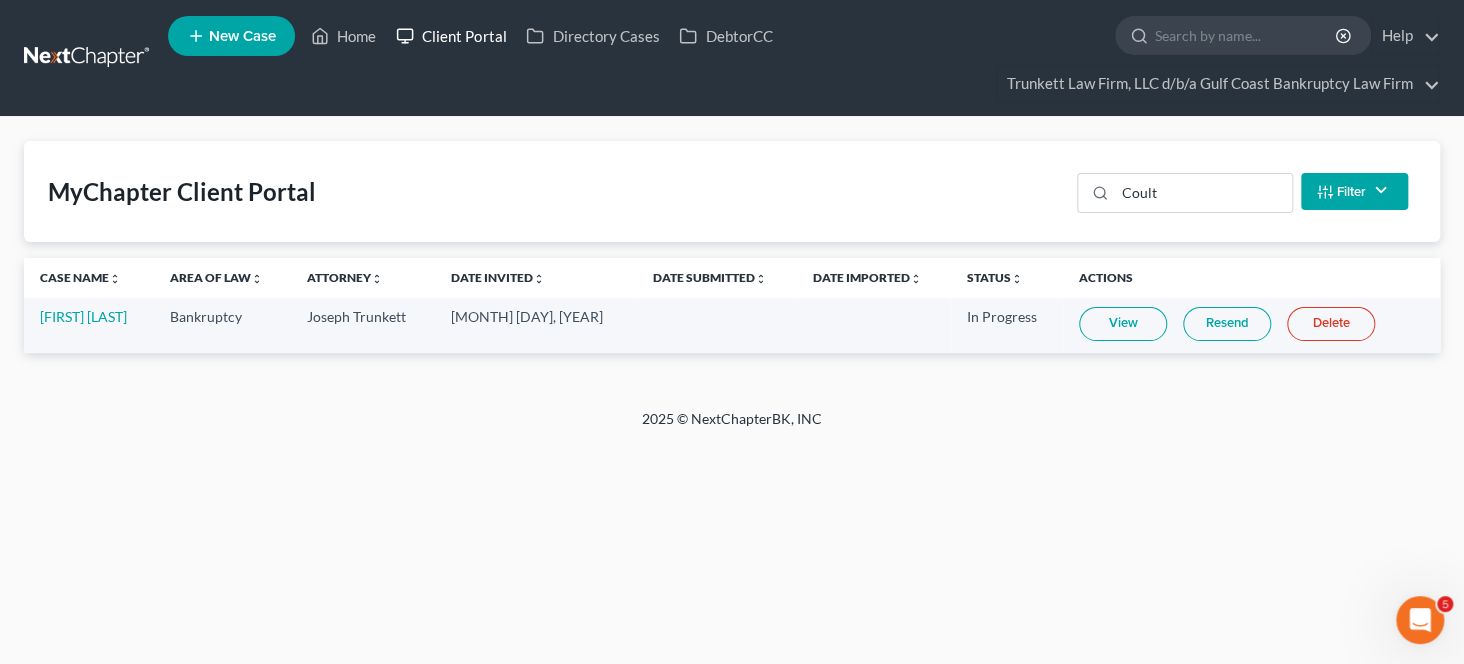 click on "Client Portal" at bounding box center (451, 36) 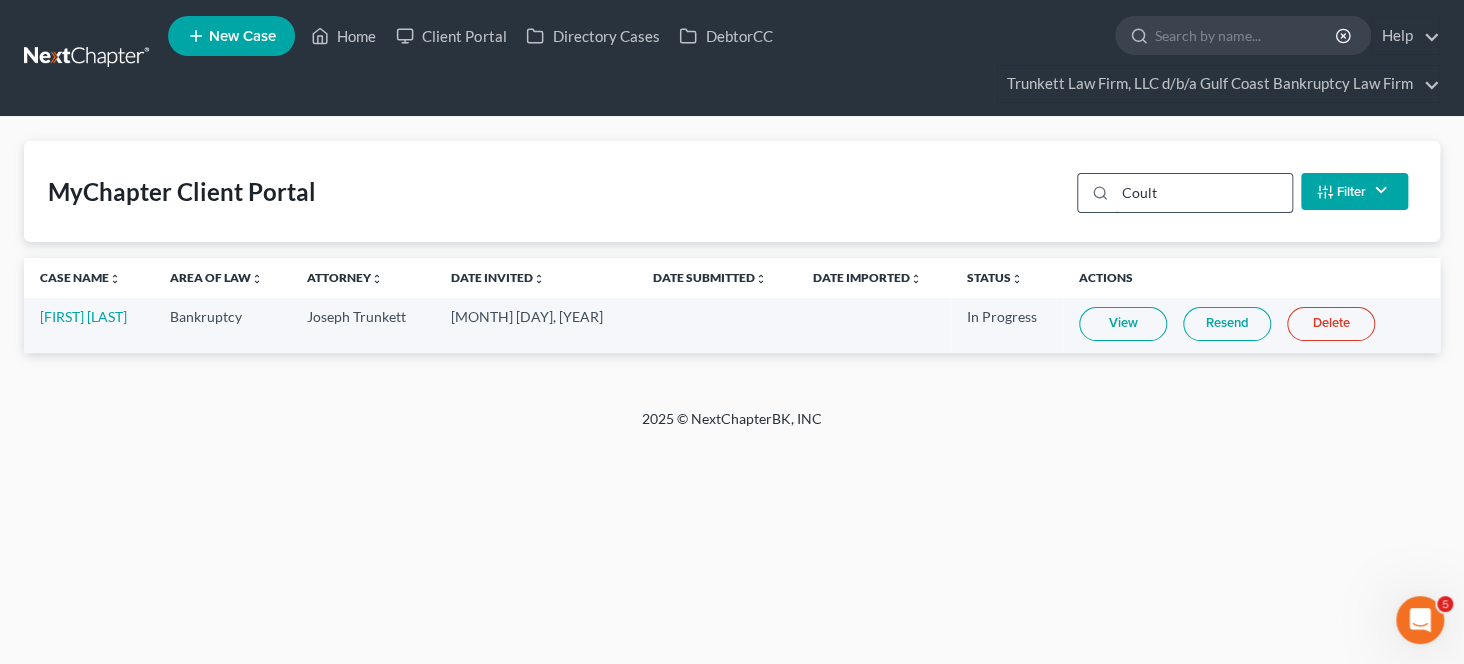 click on "Coult" at bounding box center (1203, 193) 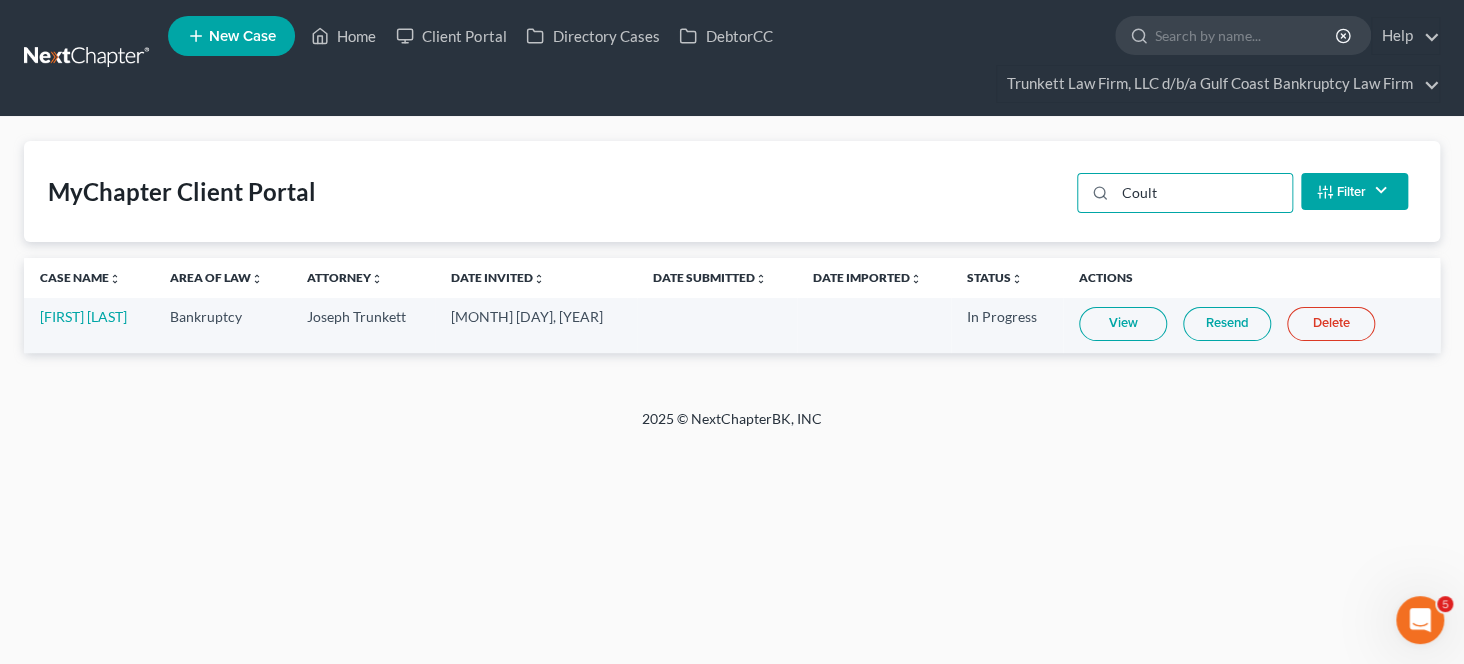 click on "Delete" at bounding box center (1331, 324) 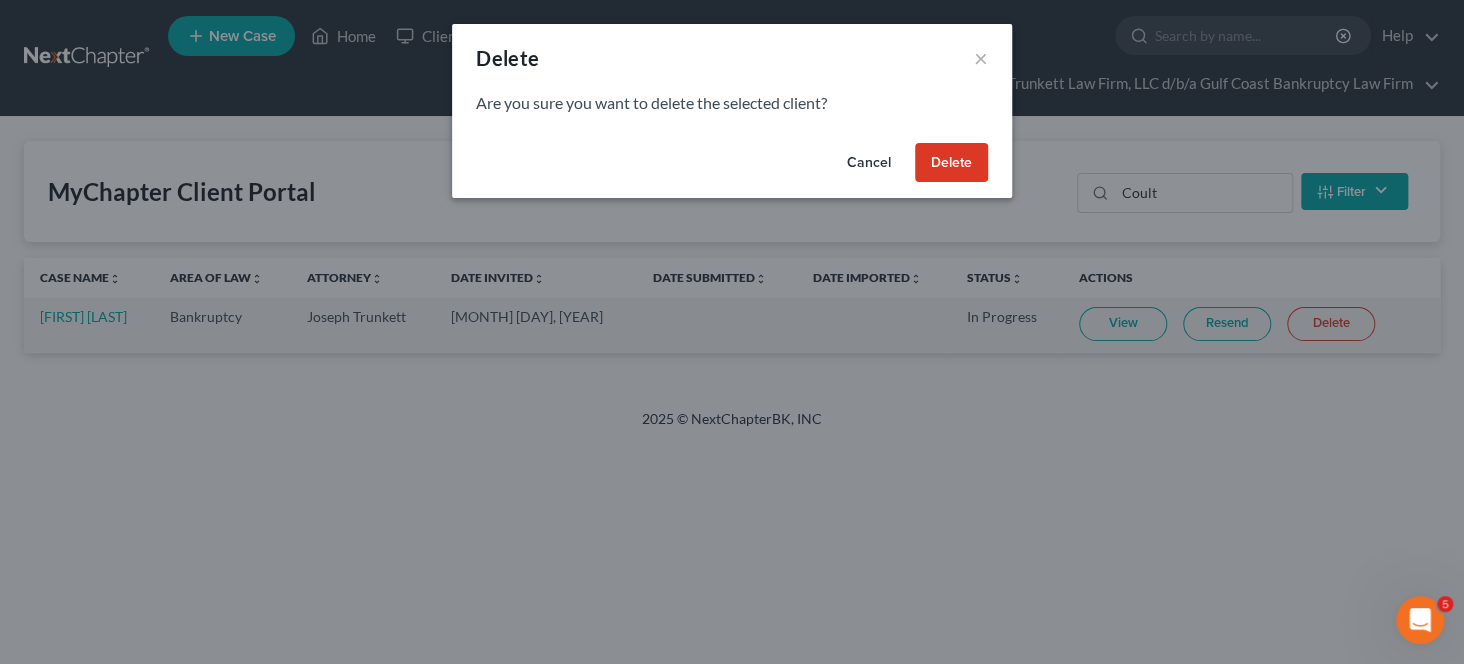 click on "Delete" at bounding box center [951, 163] 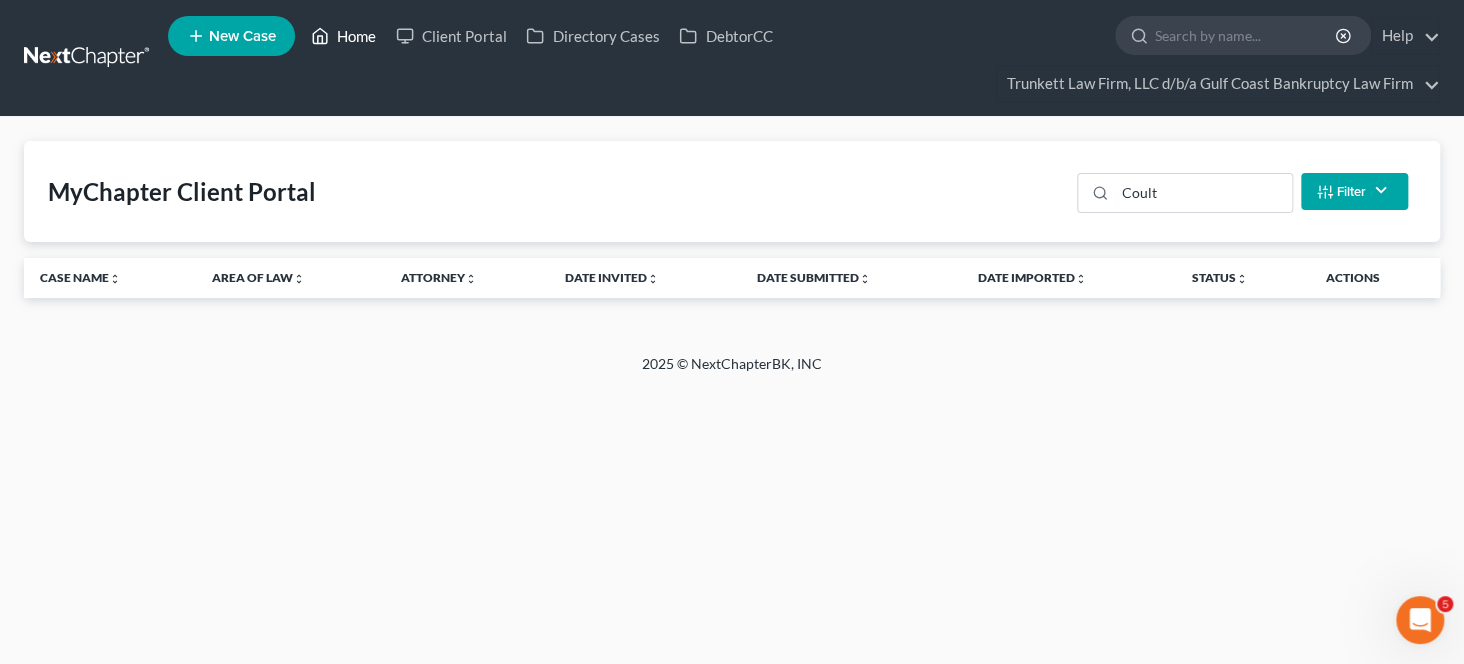 click on "Home" at bounding box center (343, 36) 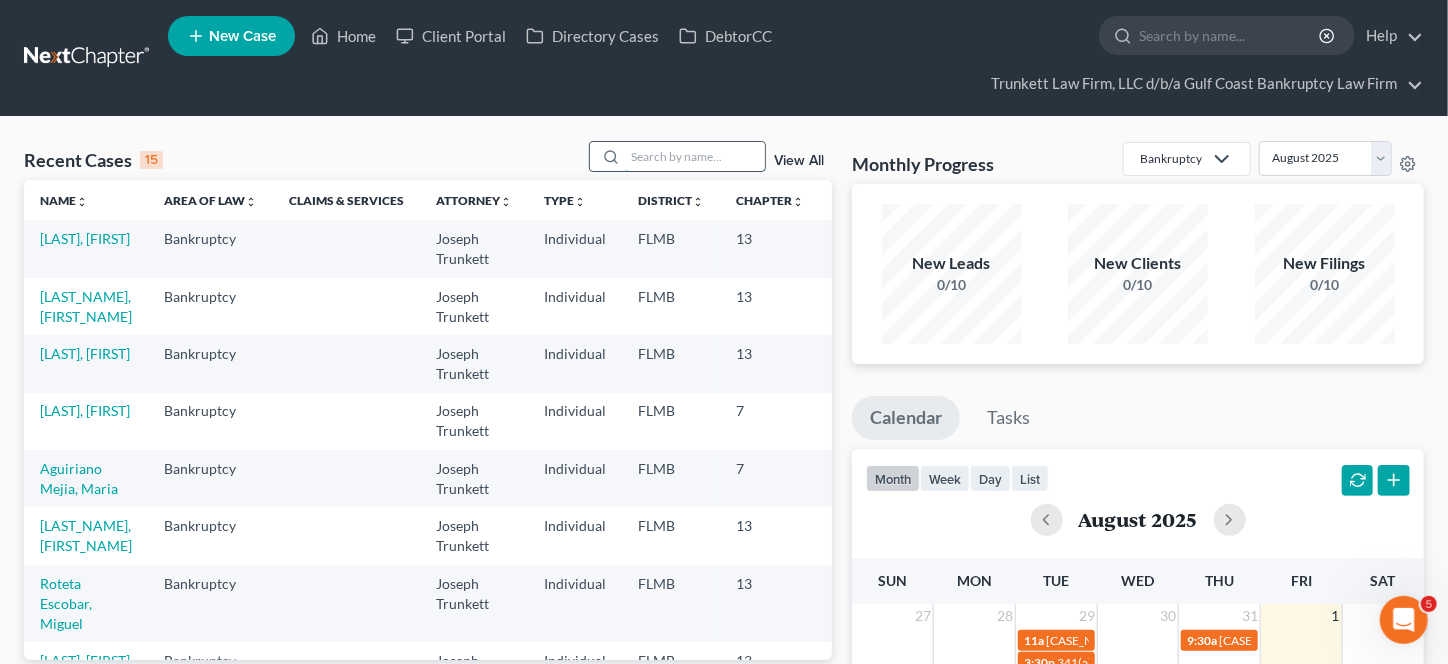click at bounding box center (695, 156) 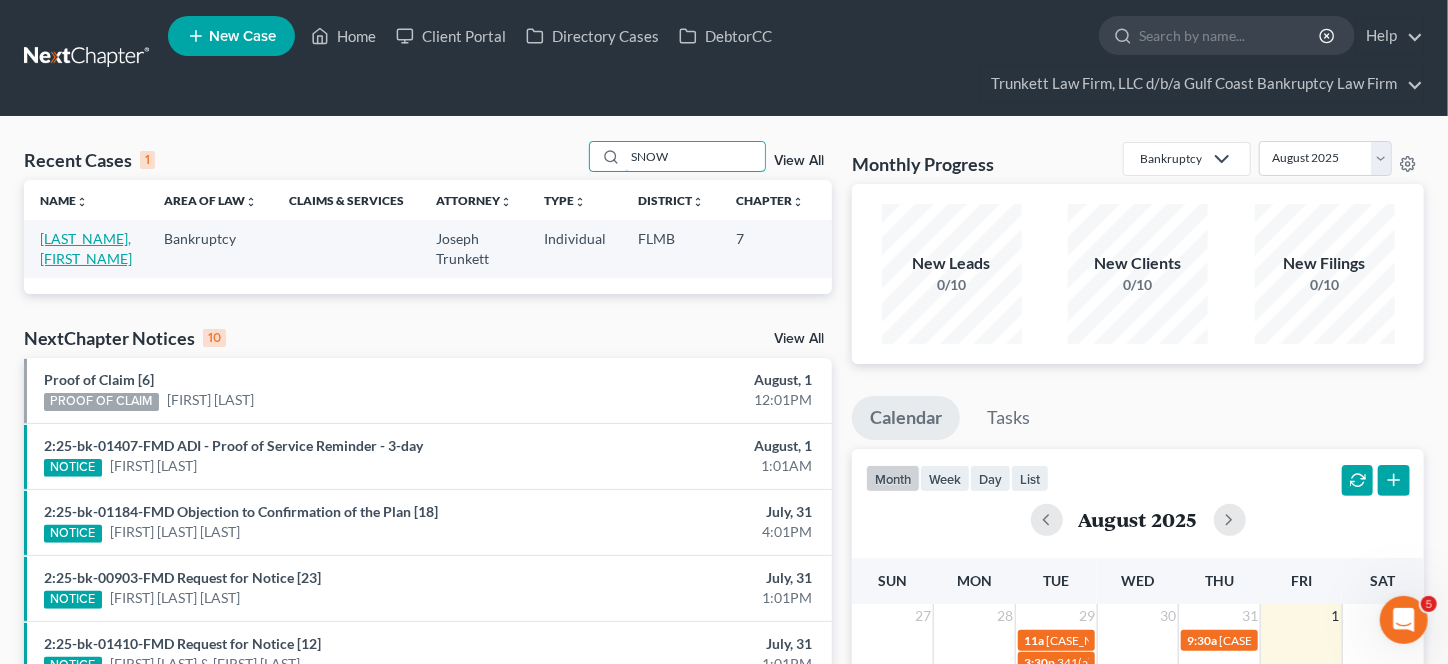 type on "SNOW" 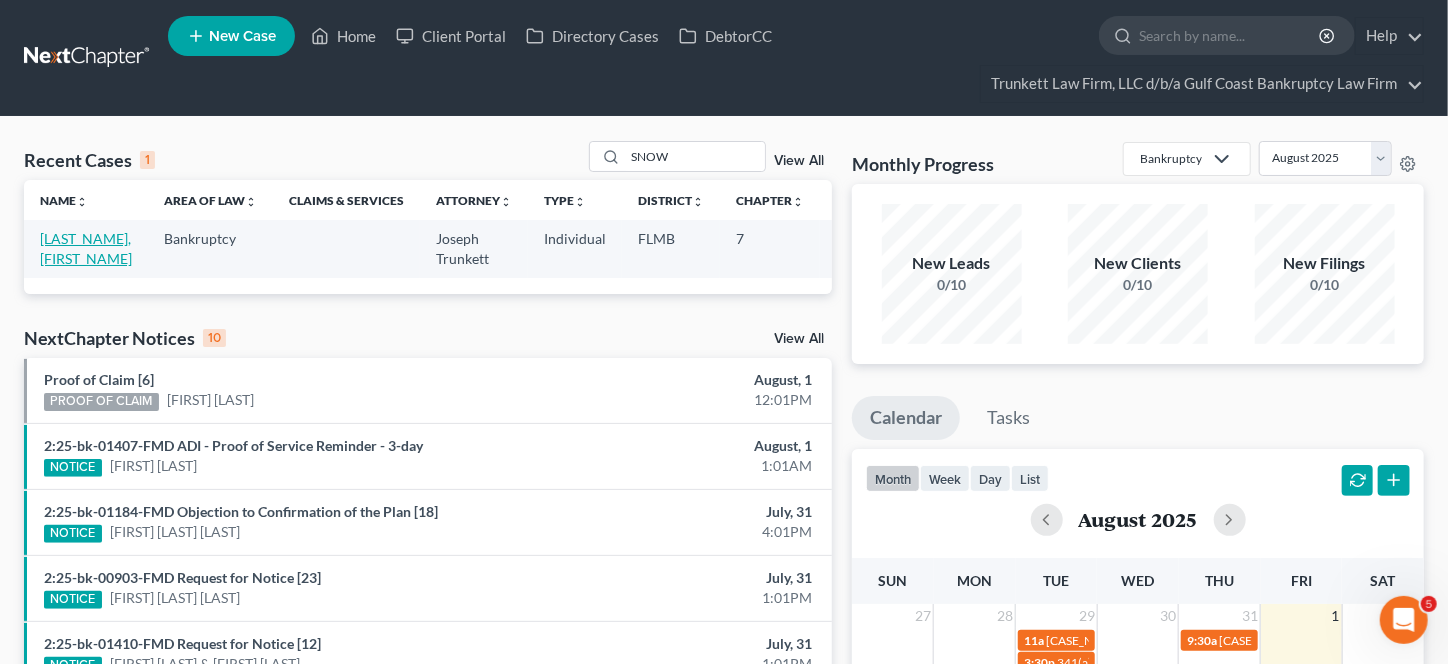 click on "[LAST_NAME], [FIRST_NAME]" at bounding box center [86, 248] 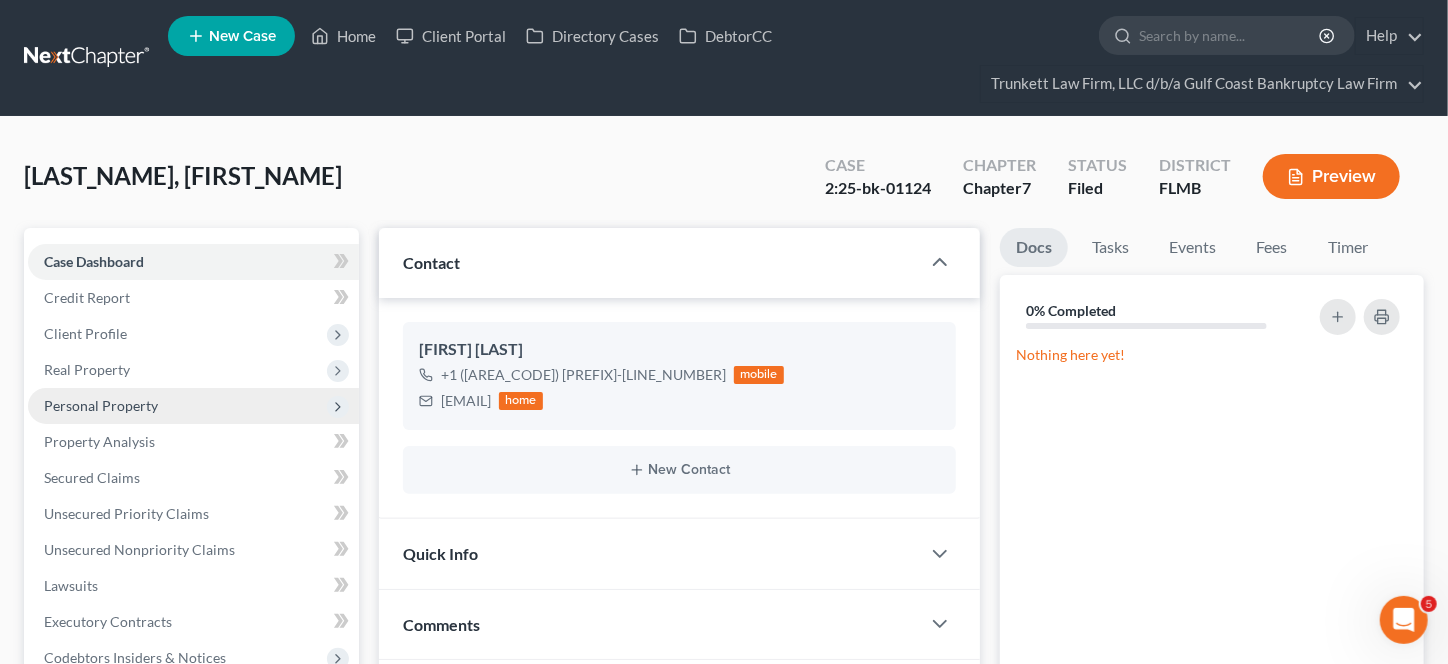 scroll, scrollTop: 4985, scrollLeft: 0, axis: vertical 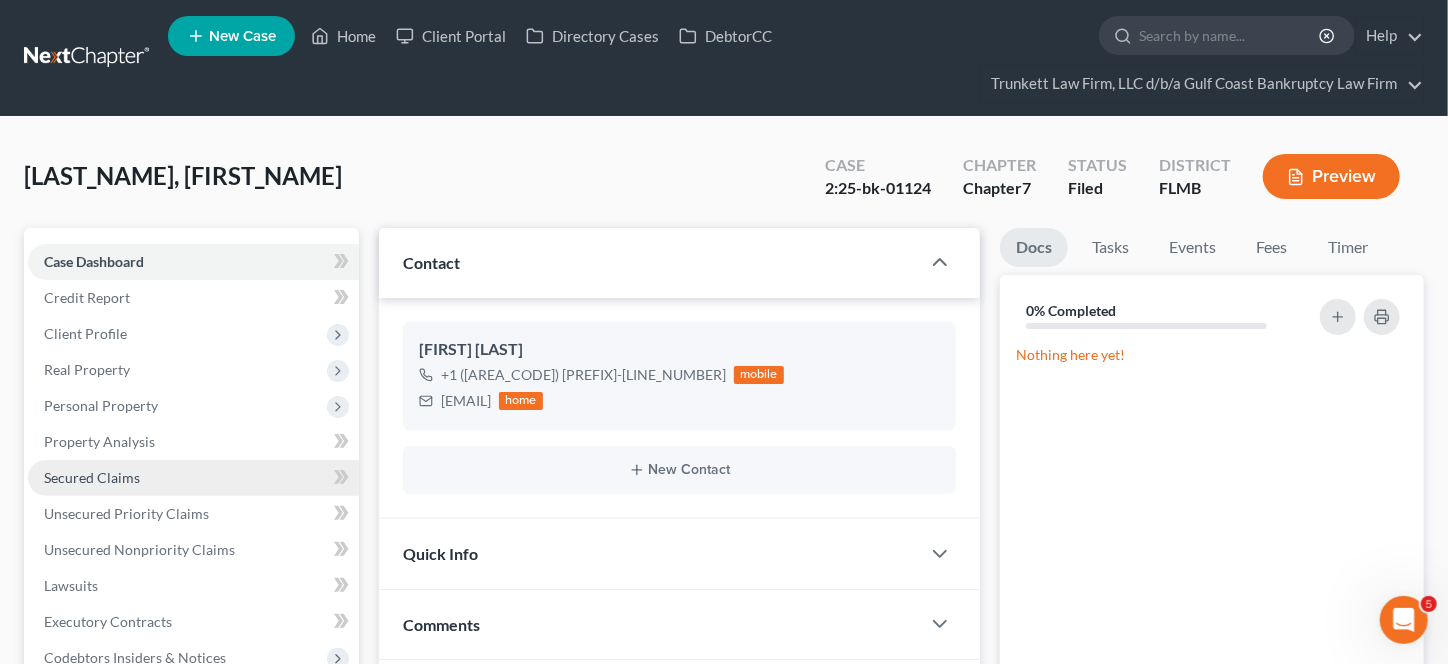 click on "Secured Claims" at bounding box center (92, 477) 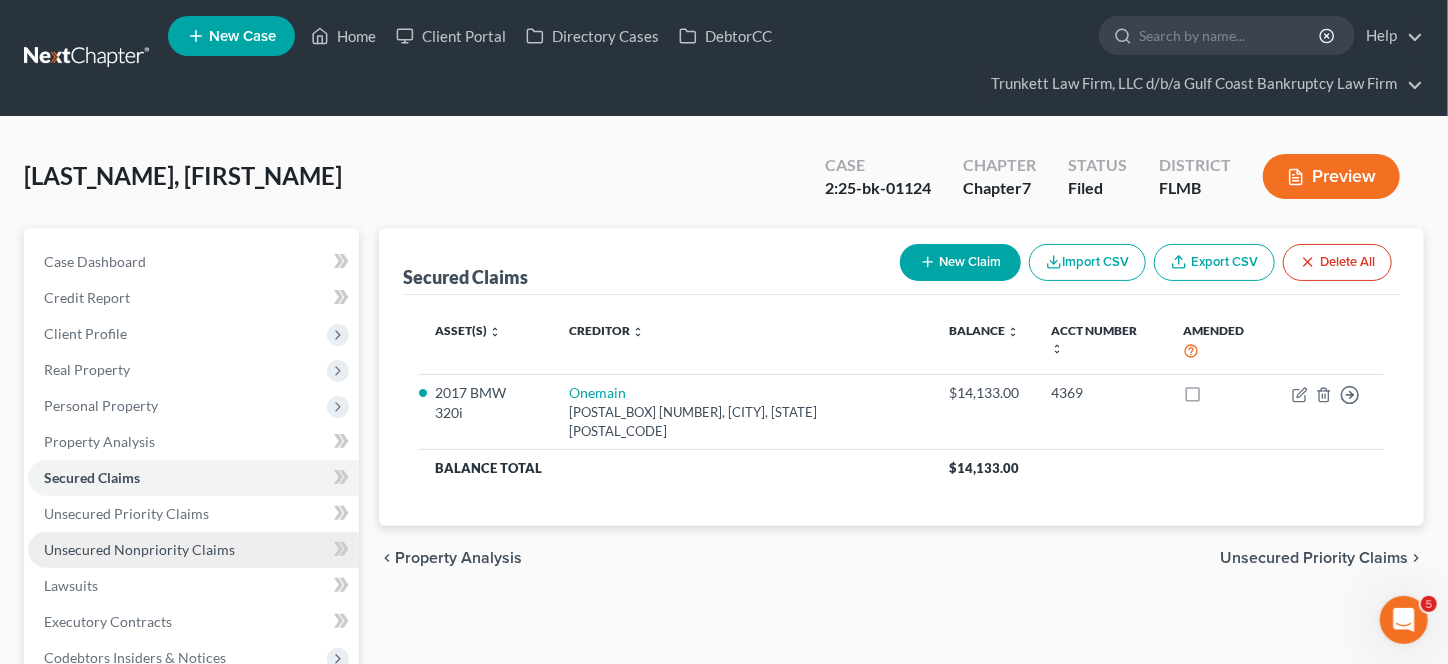 click on "Unsecured Nonpriority Claims" at bounding box center (139, 549) 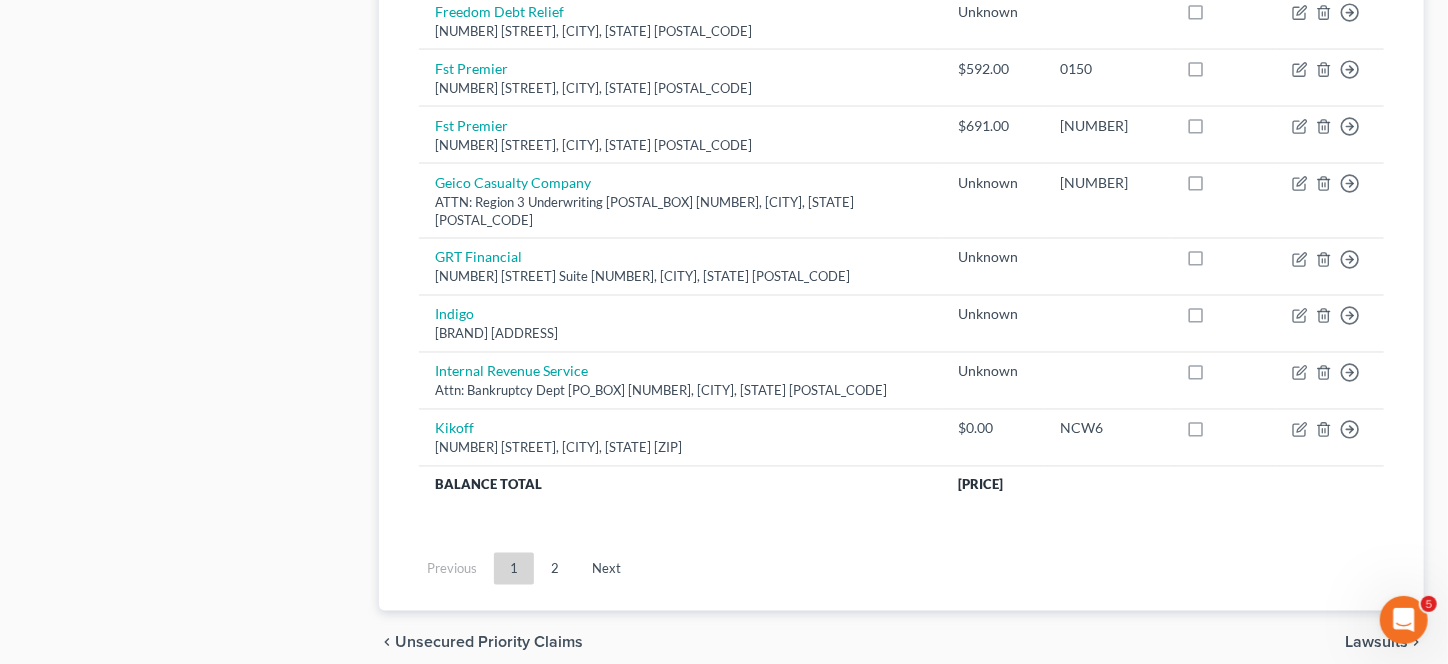 scroll, scrollTop: 1715, scrollLeft: 0, axis: vertical 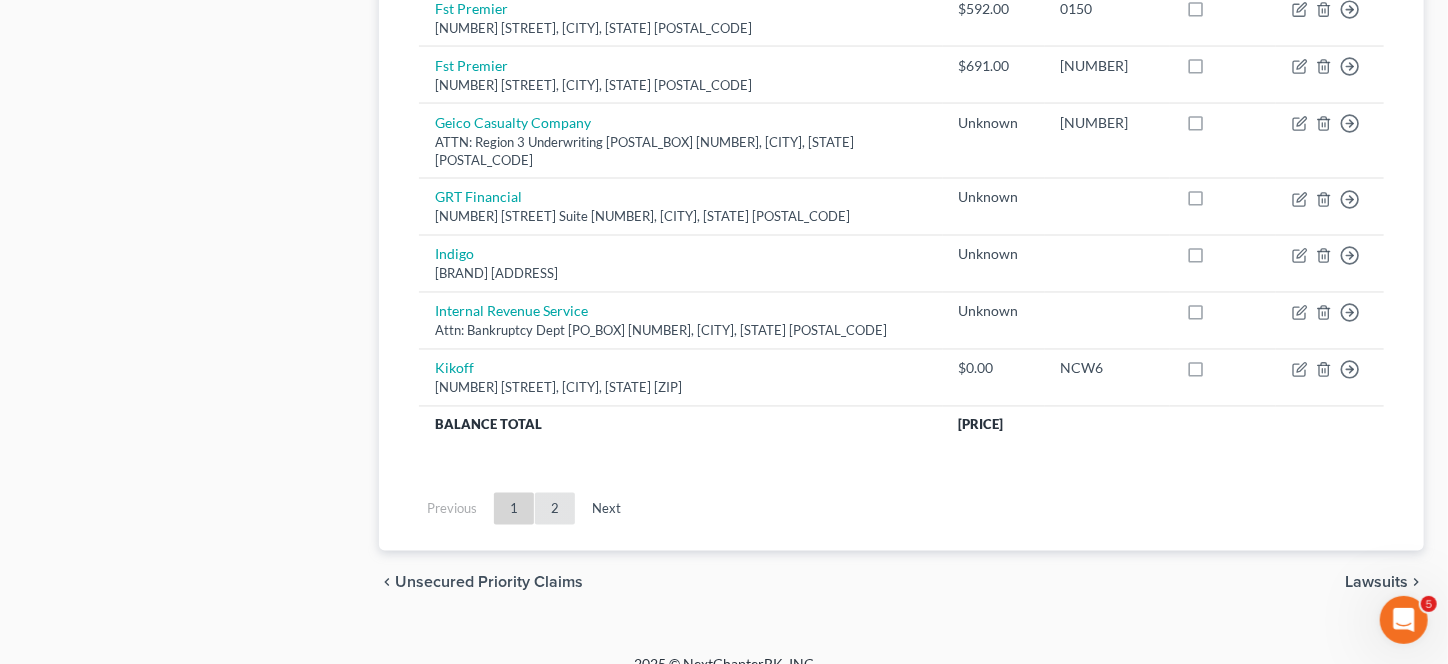 click on "2" at bounding box center (555, 509) 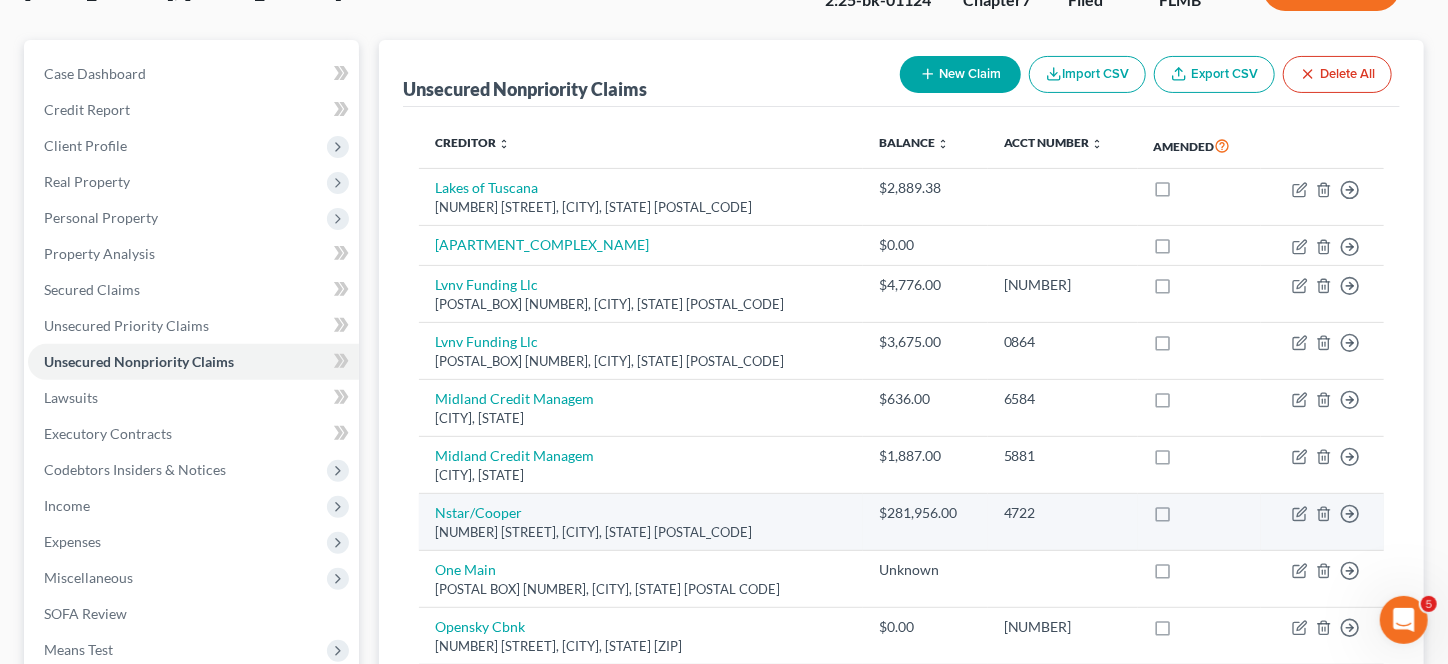 scroll, scrollTop: 200, scrollLeft: 0, axis: vertical 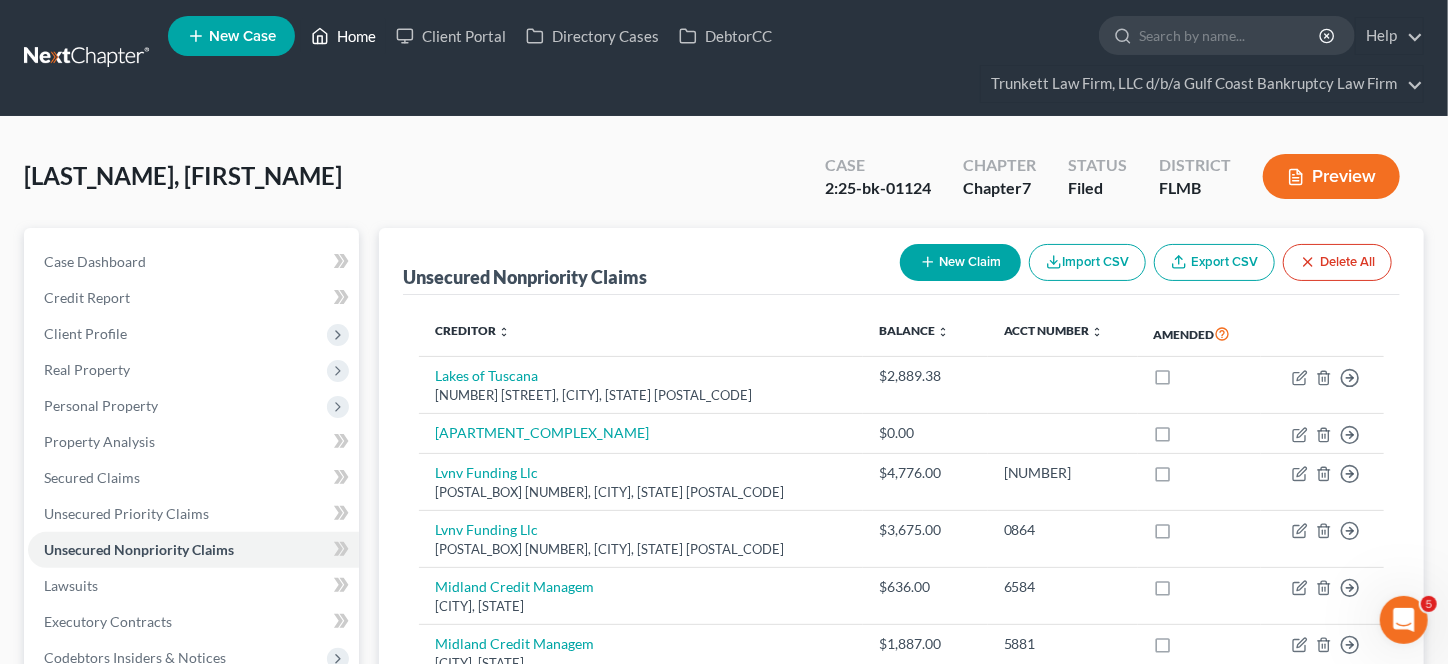click on "Home" at bounding box center [343, 36] 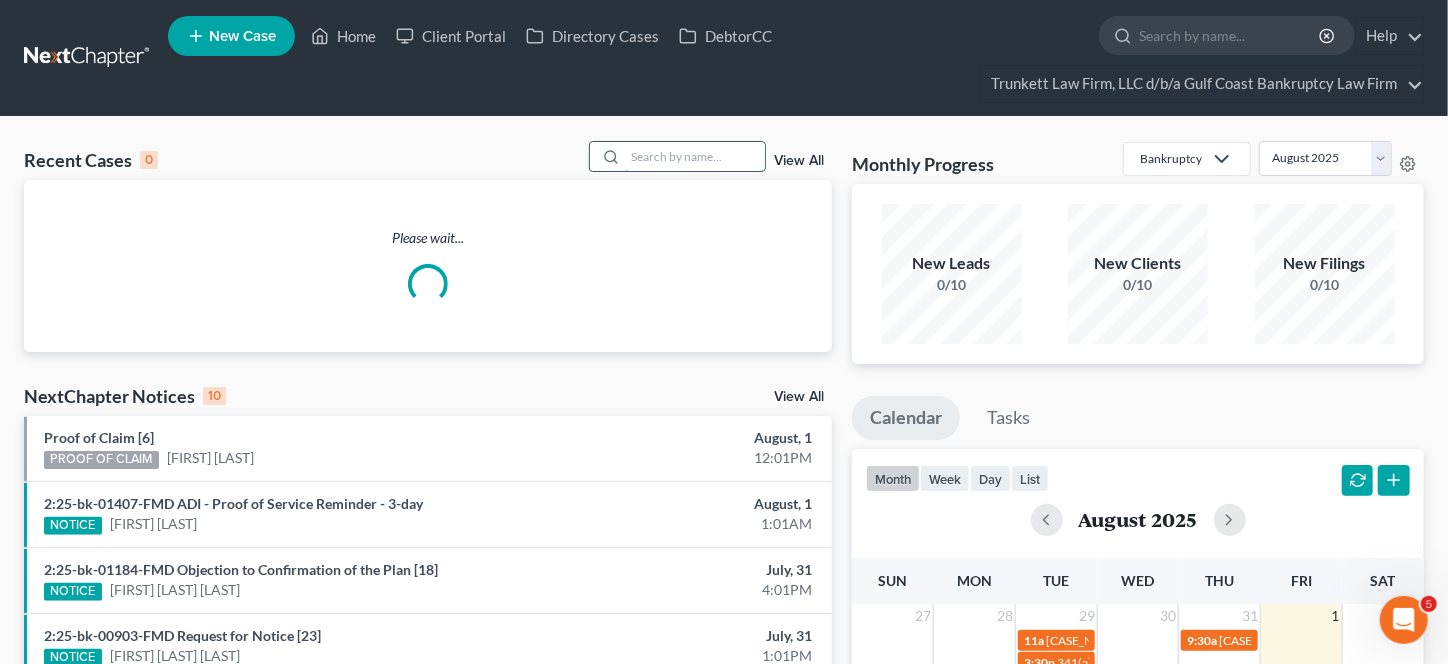 click at bounding box center [695, 156] 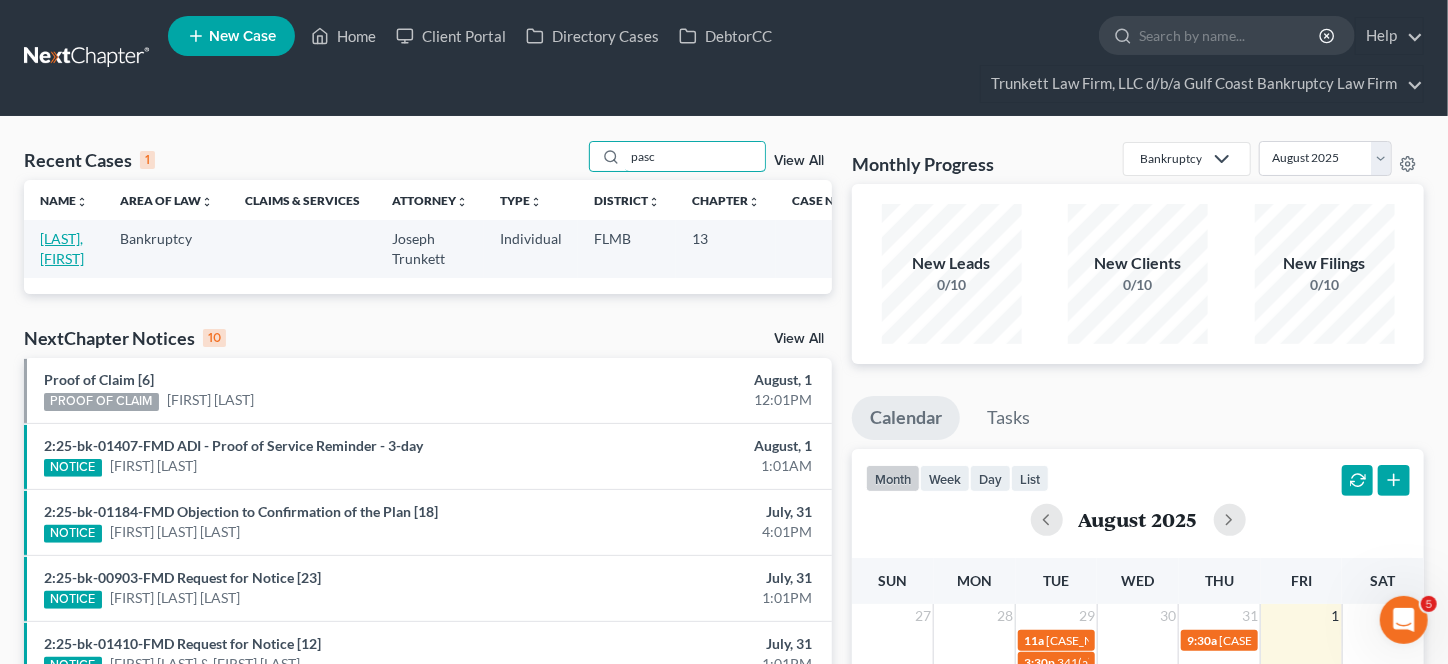 type on "pasc" 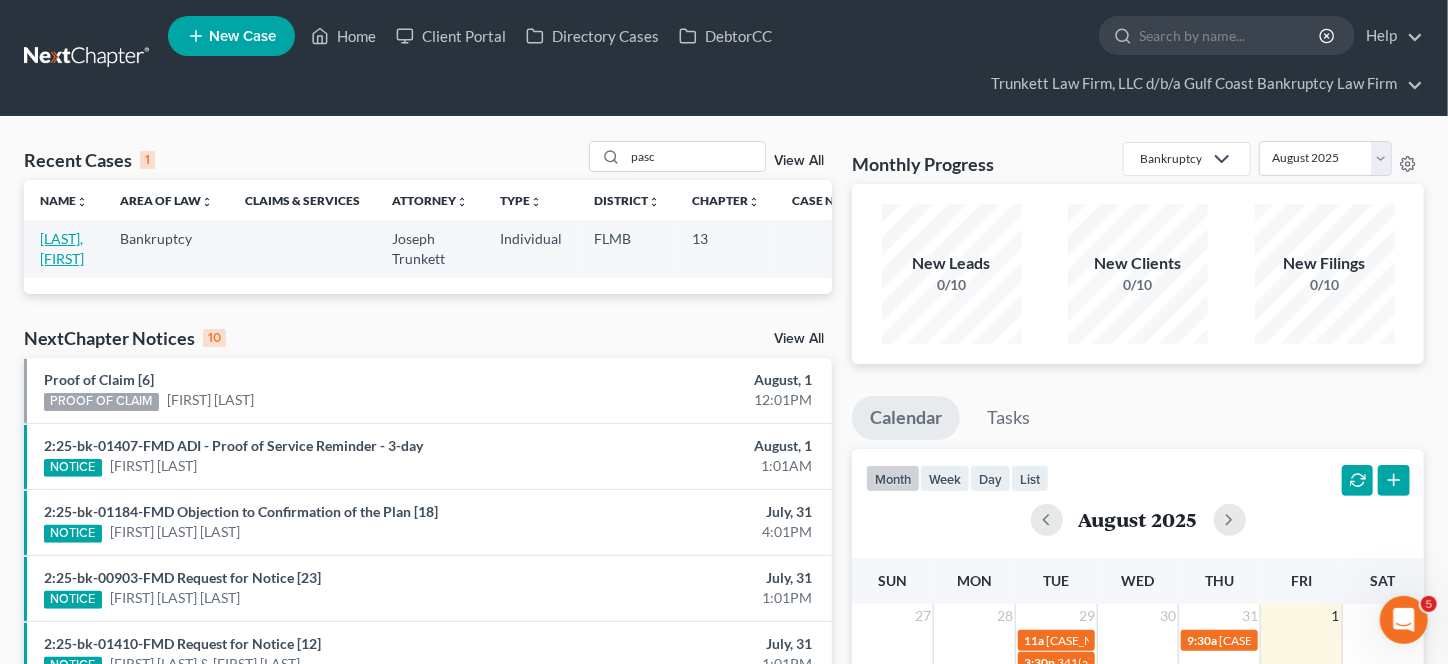 click on "[LAST], [FIRST]" at bounding box center [62, 248] 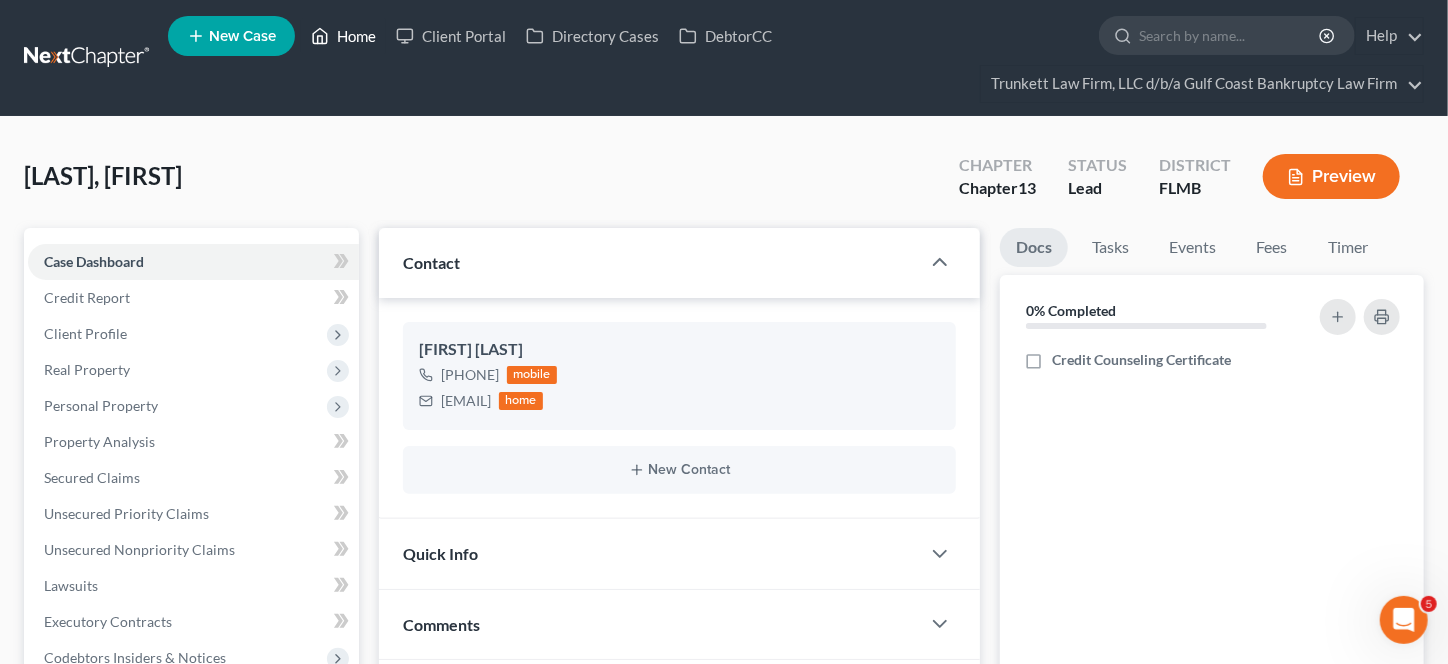 click on "Home" at bounding box center [343, 36] 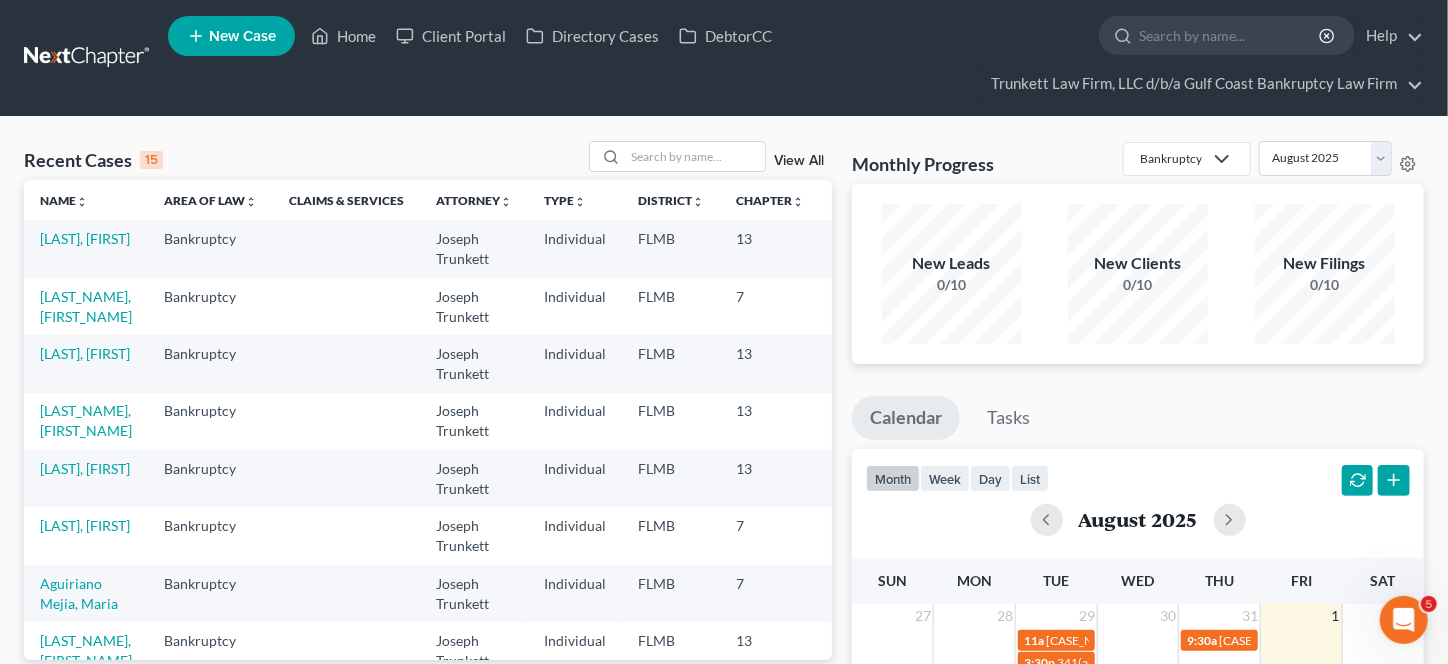 click on "View All" at bounding box center [799, 161] 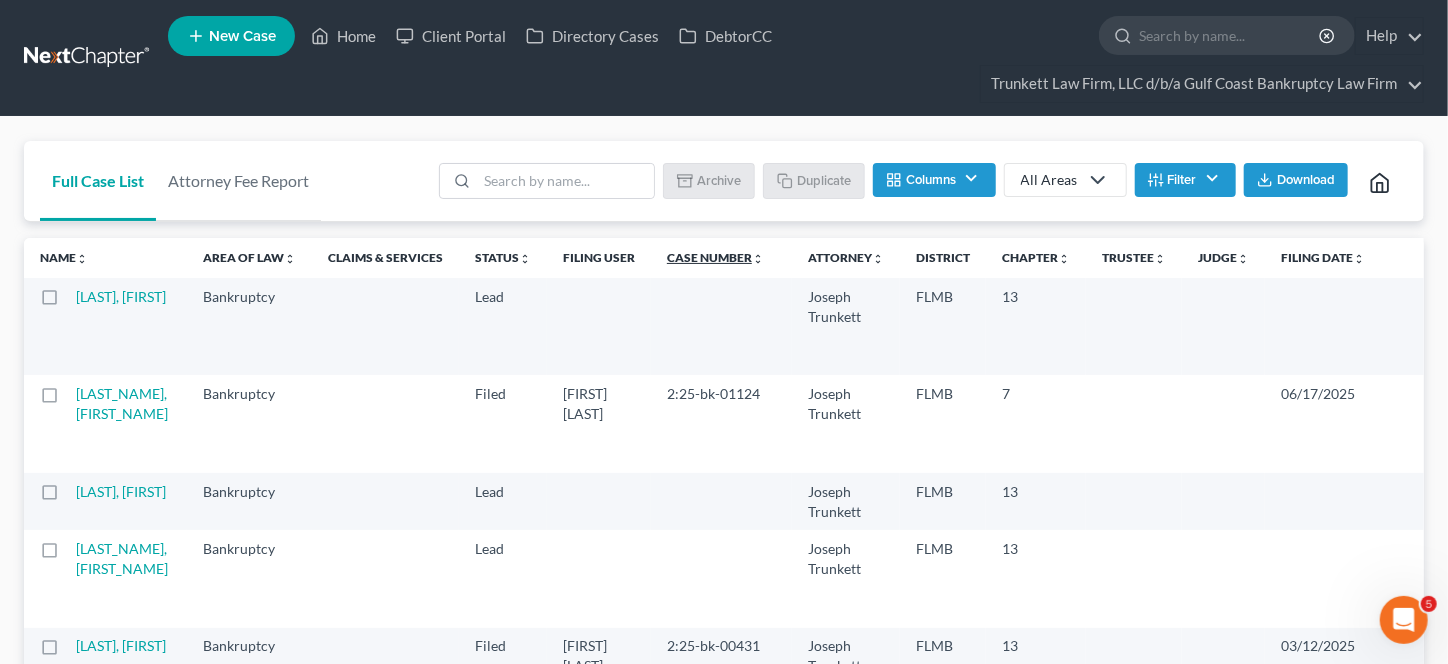 click on "Case Number
unfold_more
expand_more
expand_less" at bounding box center [715, 257] 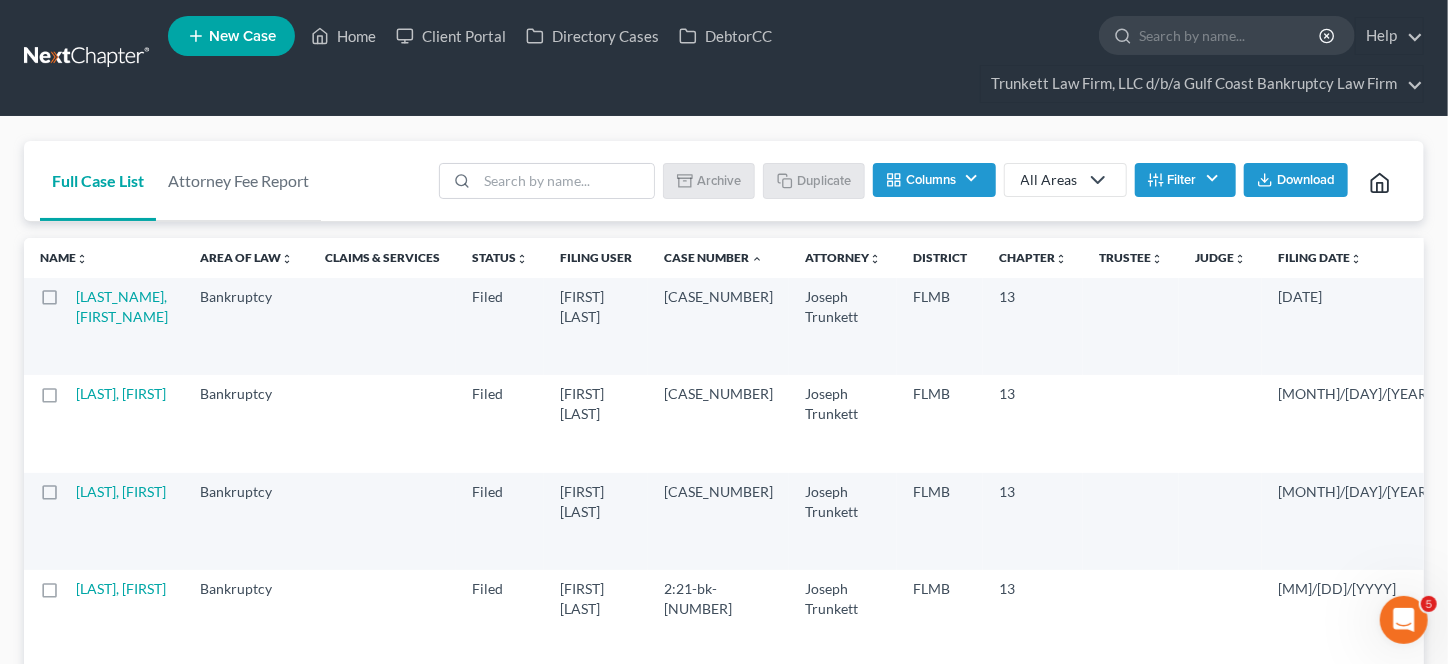 click on "Case Number
unfold_more
expand_more
expand_less" at bounding box center [713, 257] 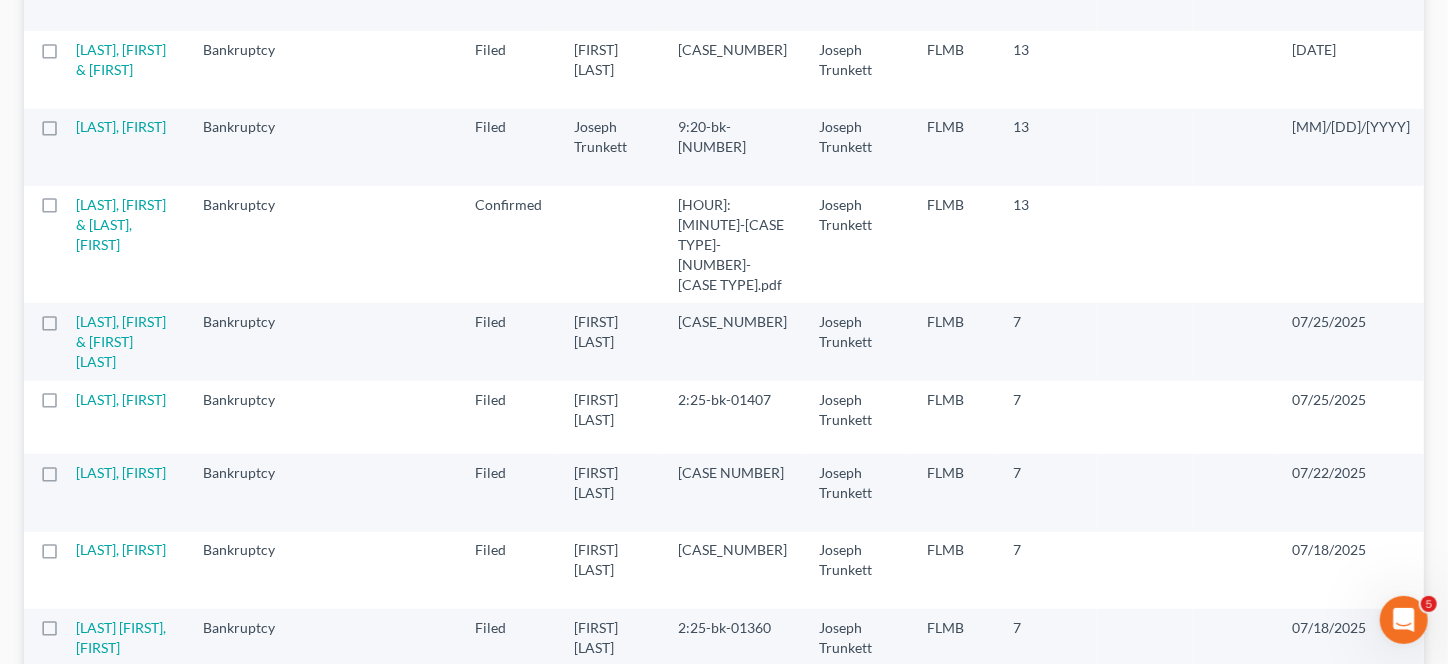 scroll, scrollTop: 600, scrollLeft: 0, axis: vertical 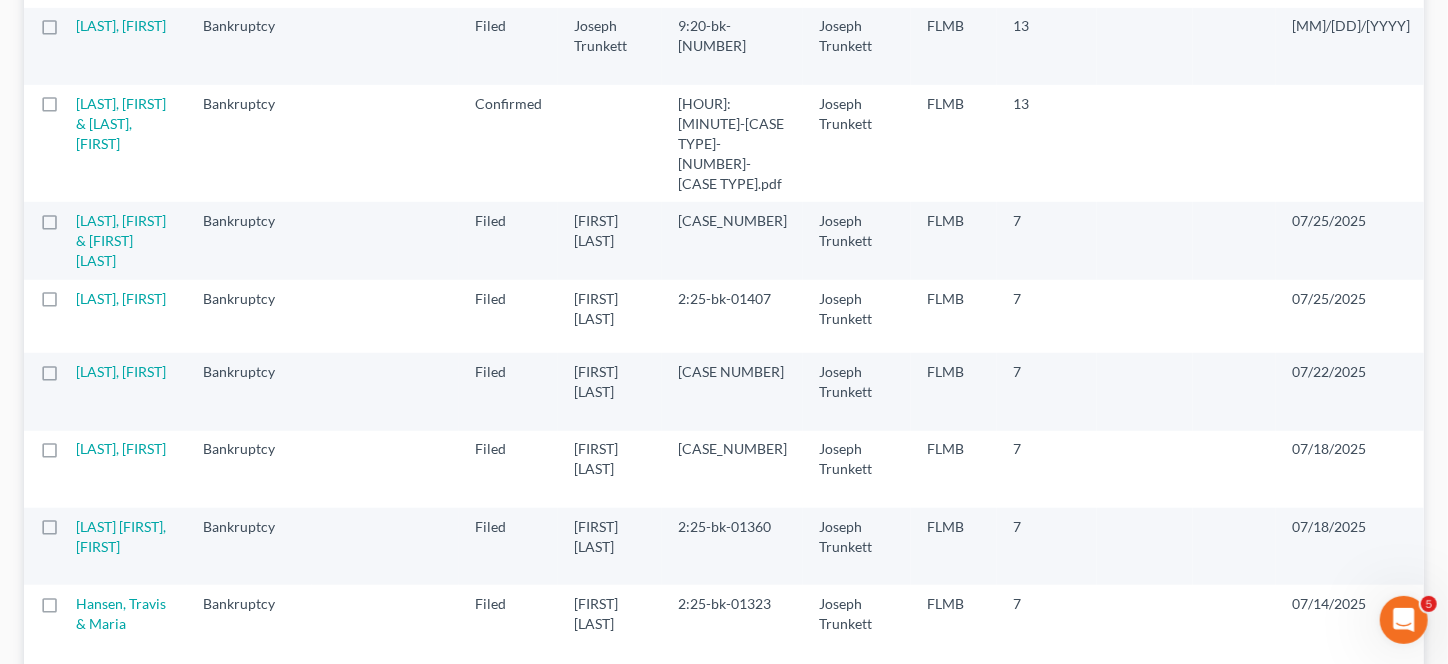 drag, startPoint x: 112, startPoint y: 359, endPoint x: 6, endPoint y: 378, distance: 107.68937 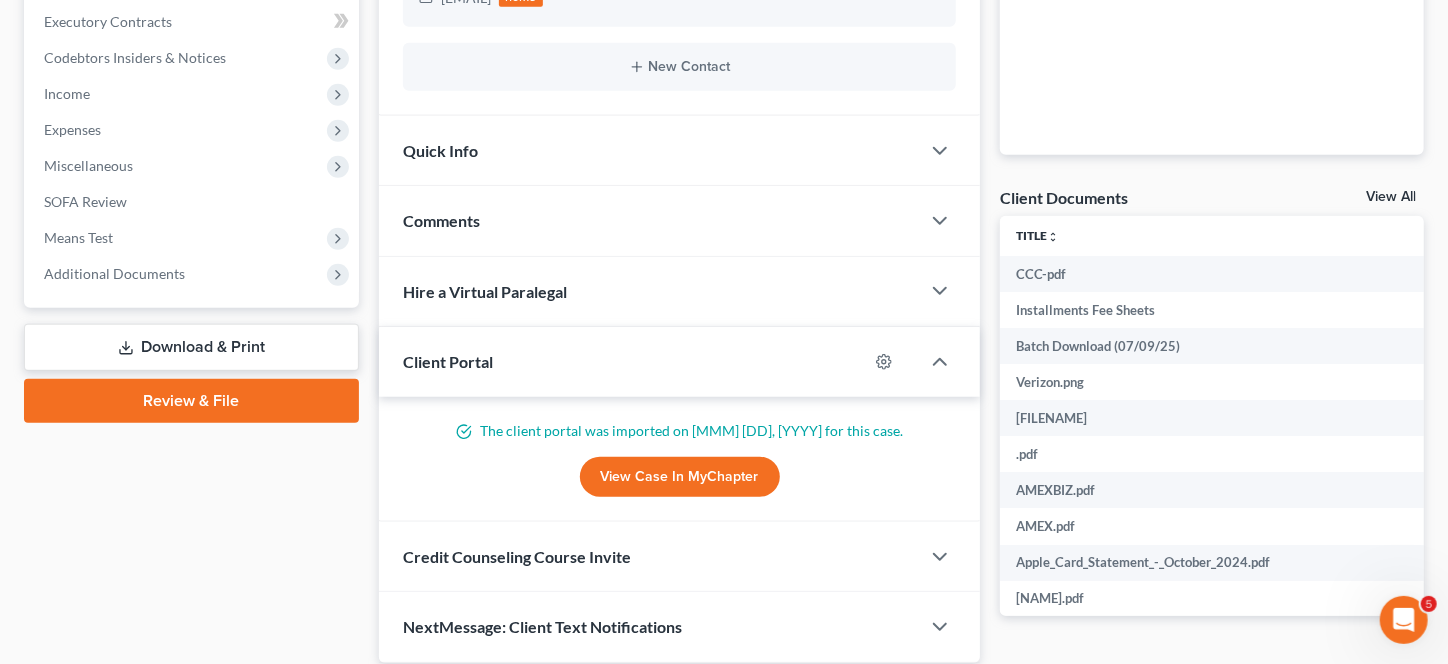 scroll, scrollTop: 0, scrollLeft: 0, axis: both 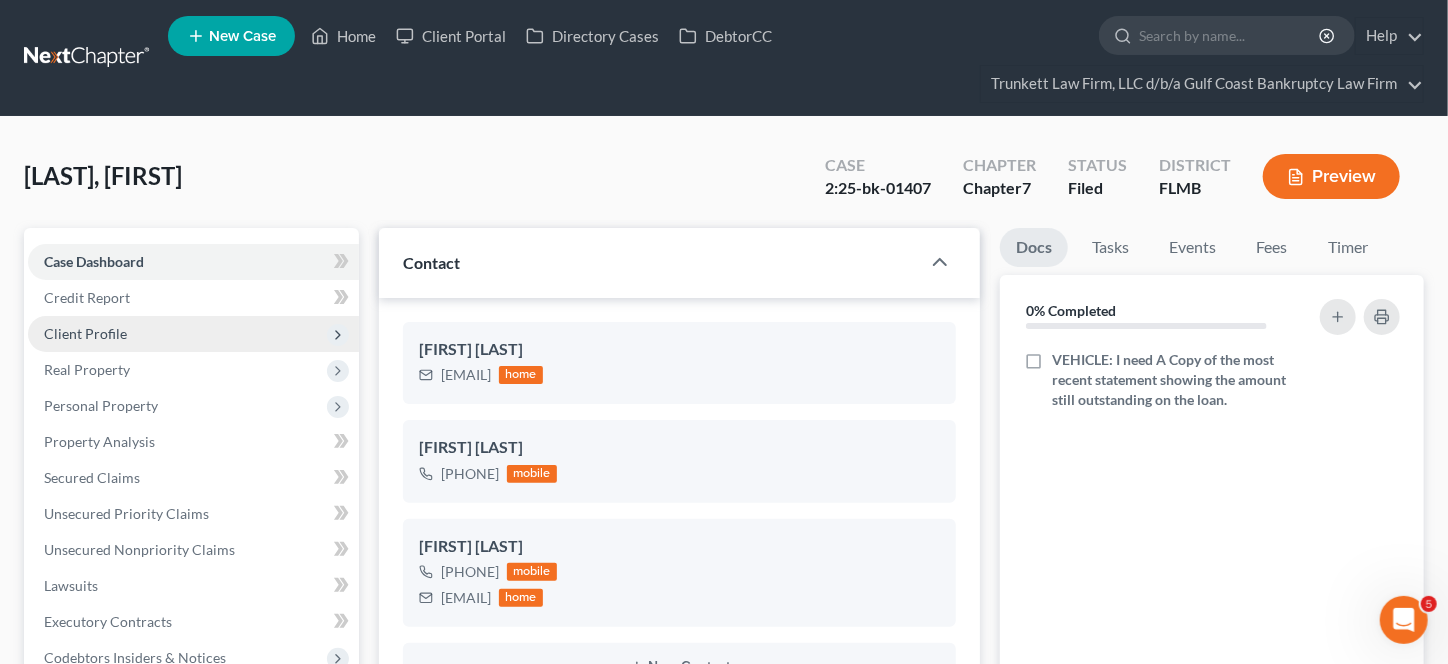 click on "Client Profile" at bounding box center (193, 334) 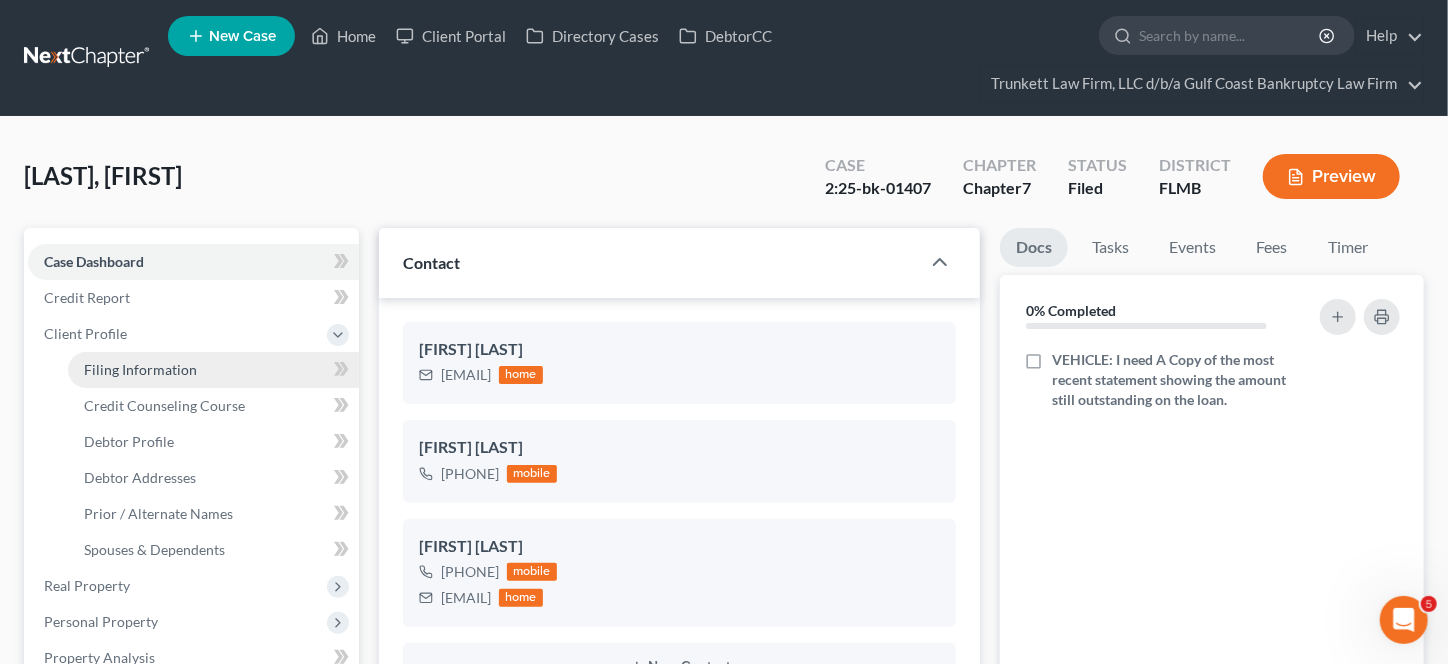 click on "Filing Information" at bounding box center (140, 369) 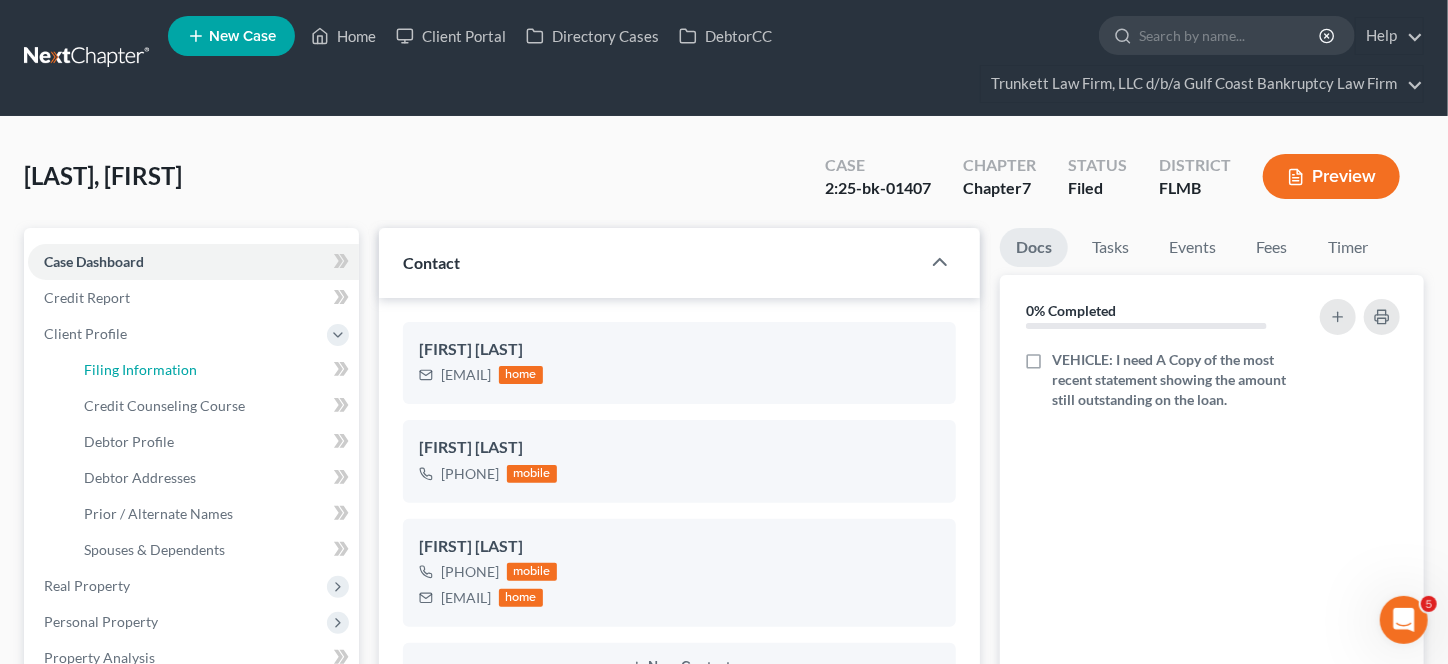 select on "1" 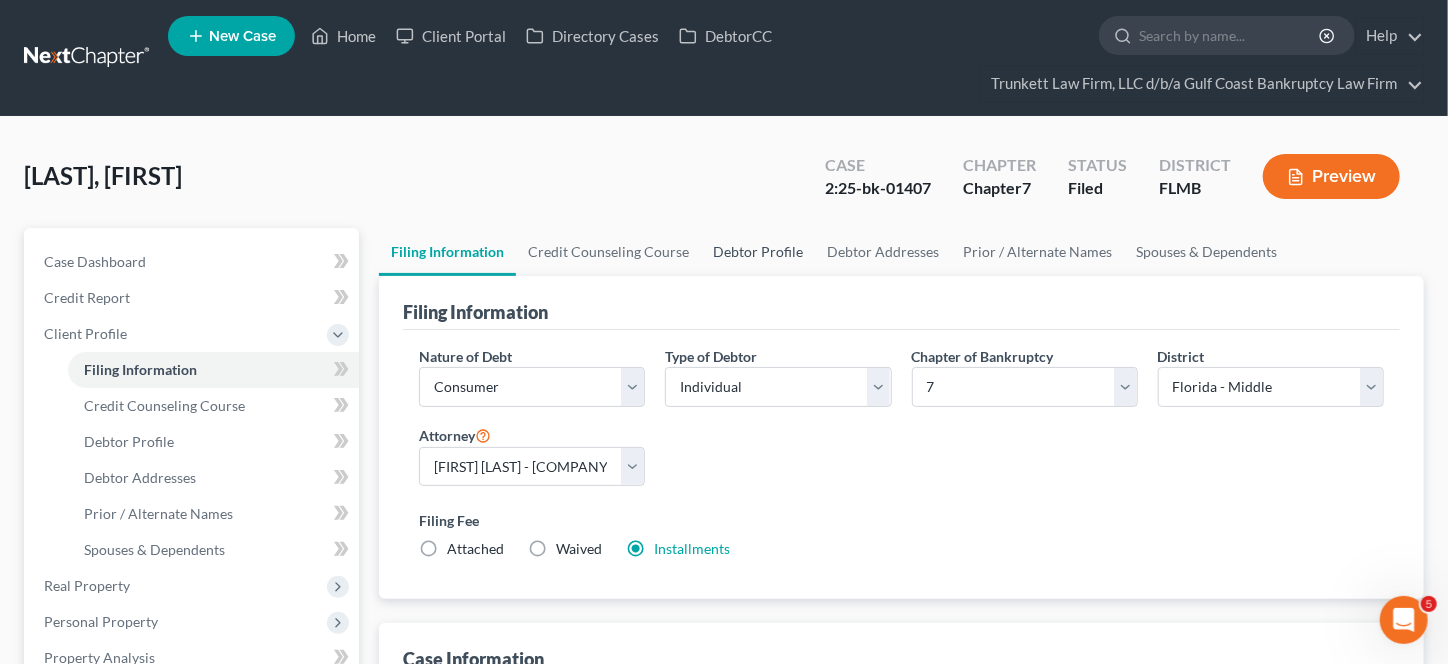 click on "Debtor Profile" at bounding box center [758, 252] 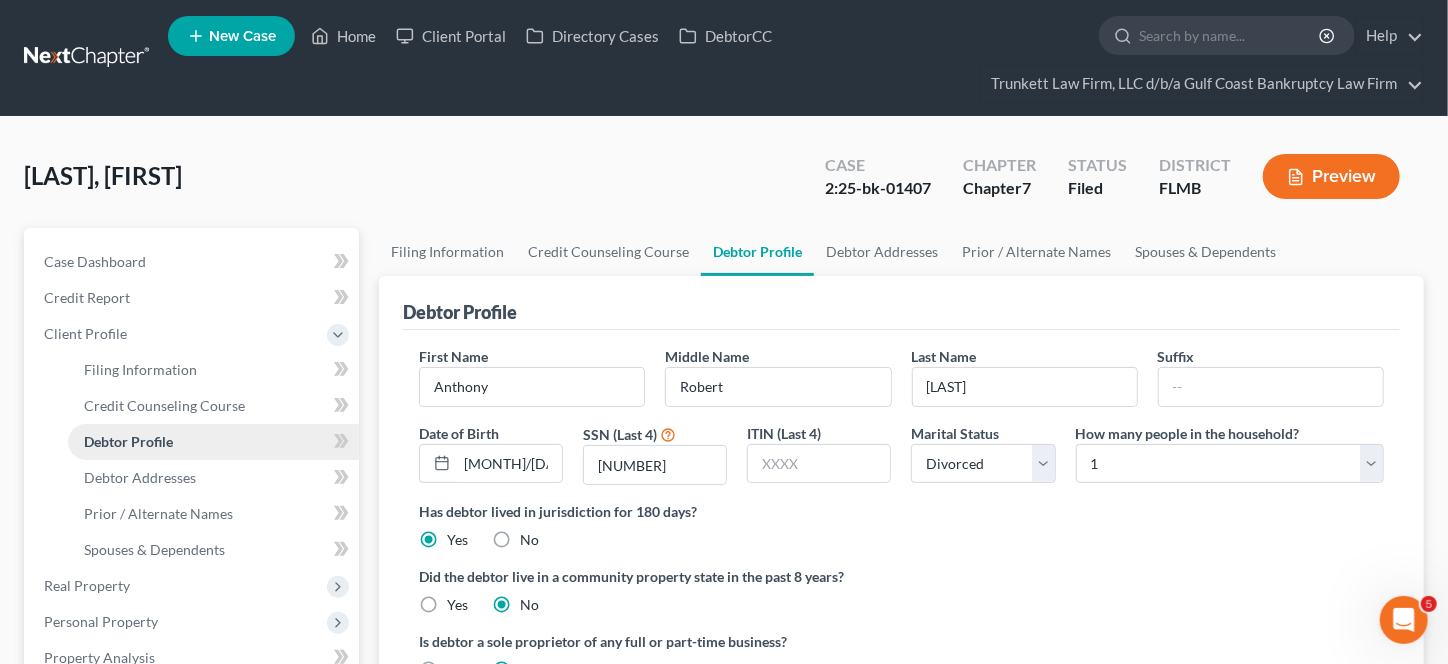 click on "Debtor Profile" at bounding box center (128, 441) 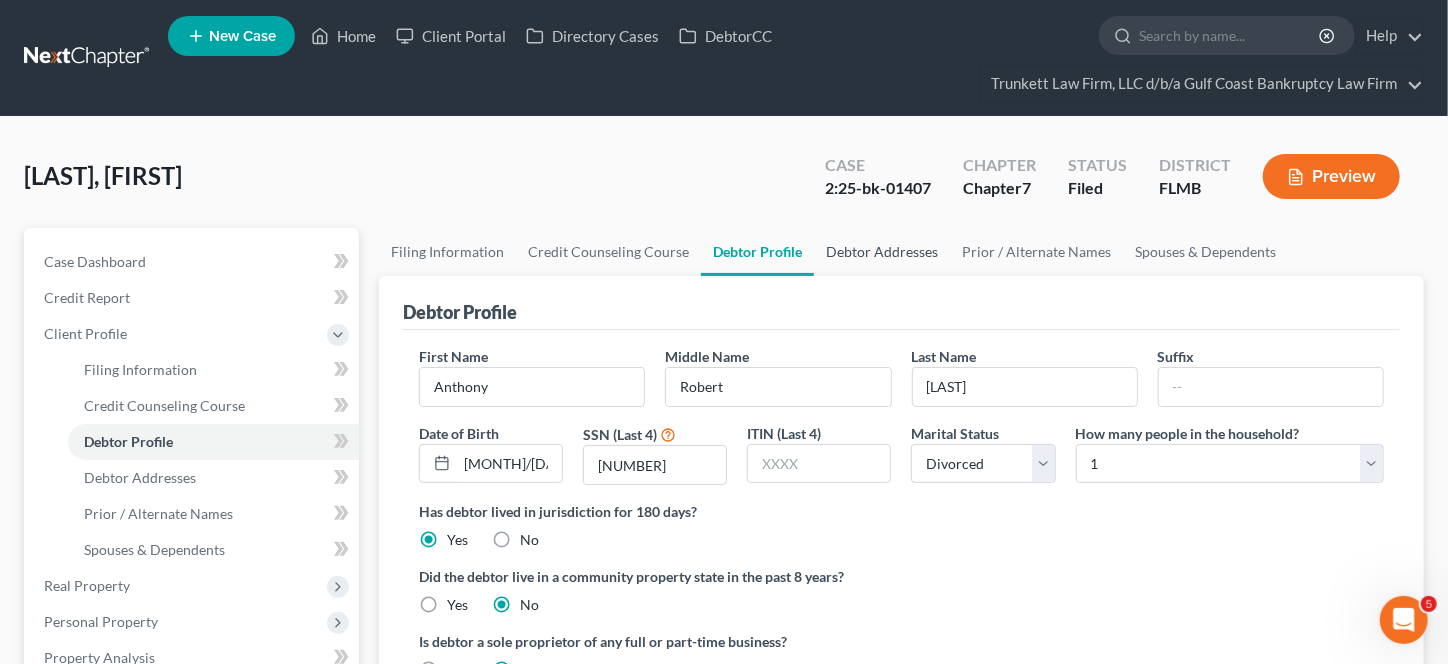 click on "Debtor Addresses" at bounding box center [882, 252] 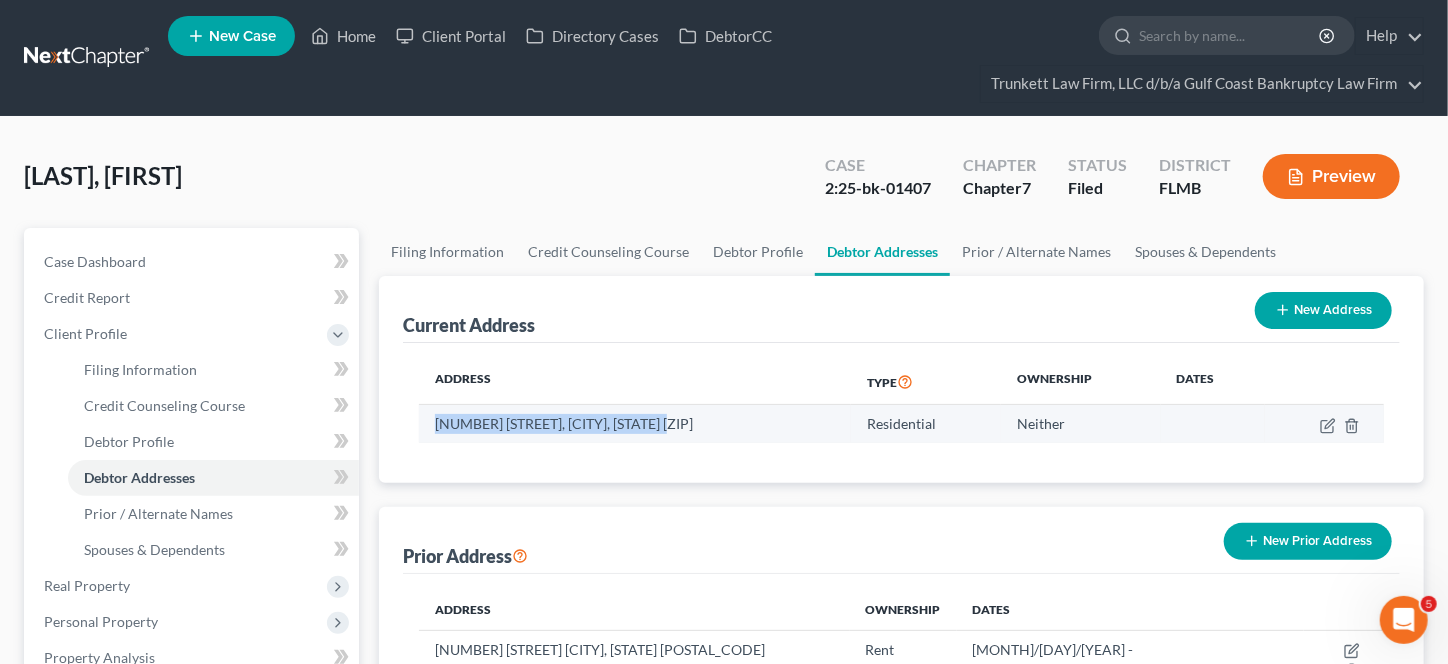 drag, startPoint x: 434, startPoint y: 422, endPoint x: 728, endPoint y: 408, distance: 294.33313 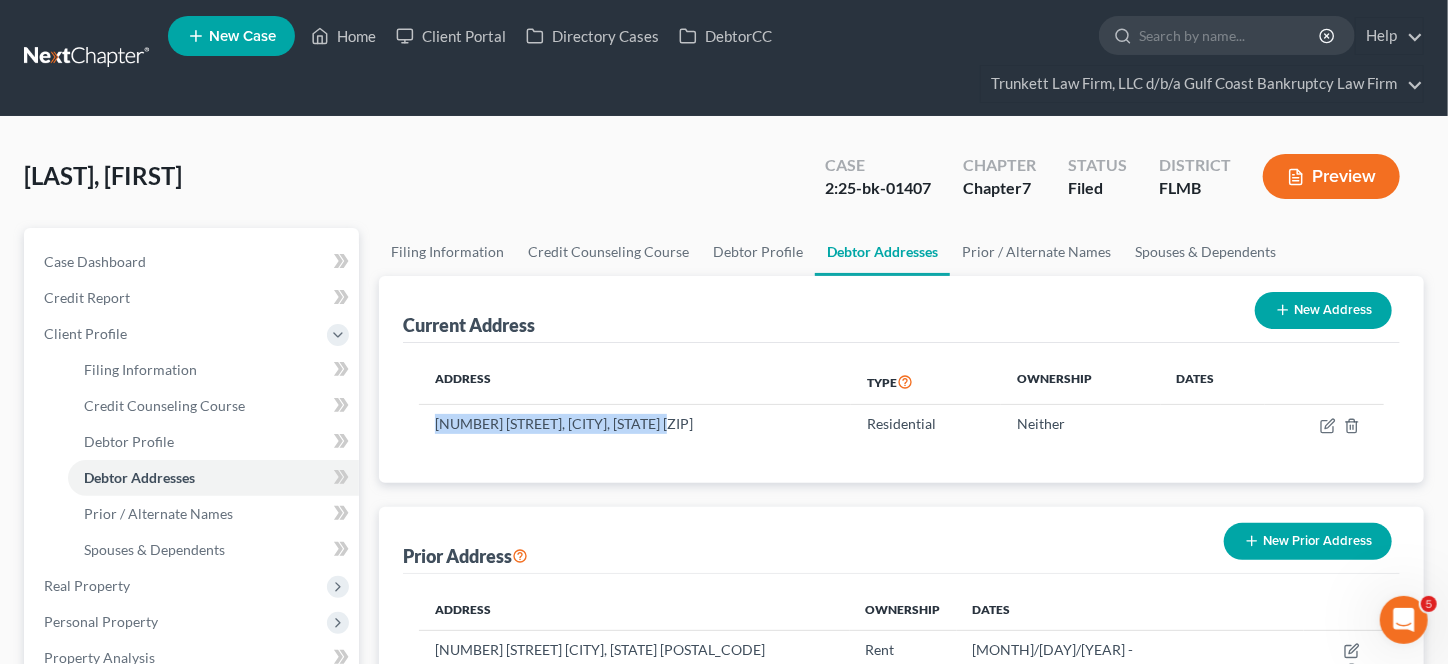 copy on "[NUMBER] [STREET], [CITY], [STATE] [ZIP]" 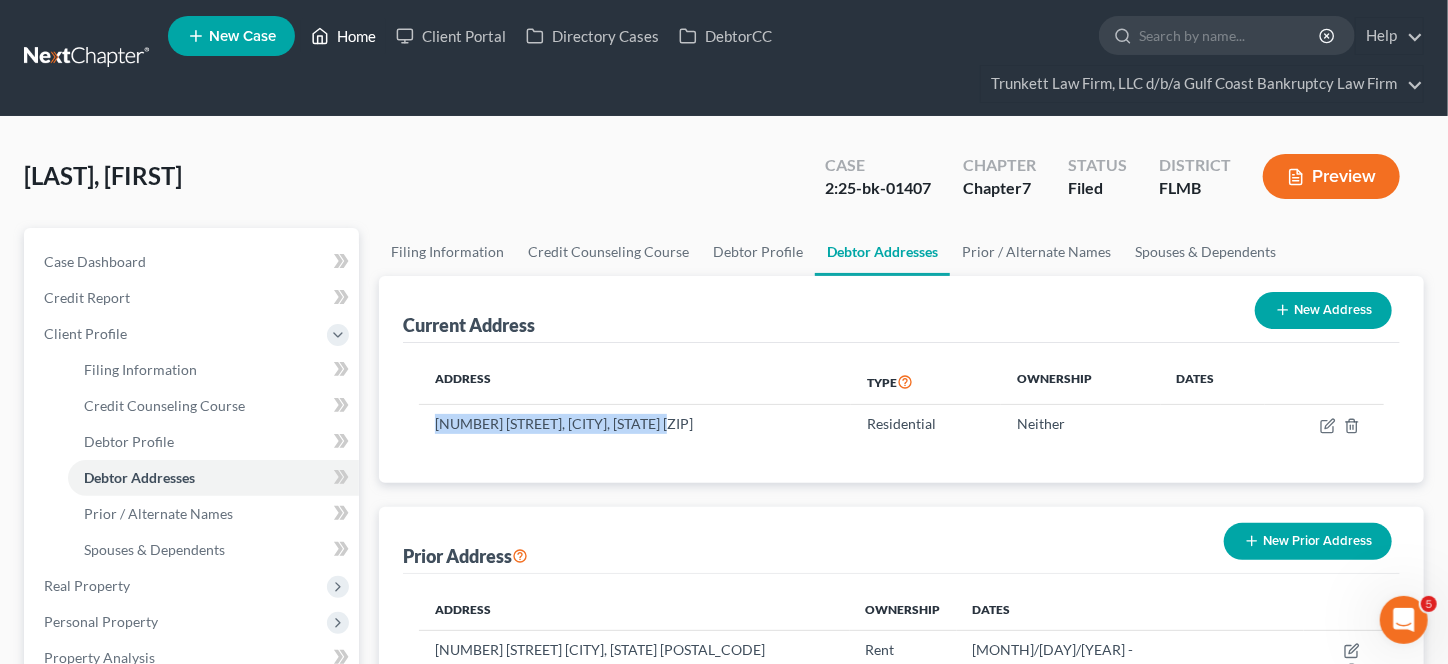 click on "Home" at bounding box center [343, 36] 